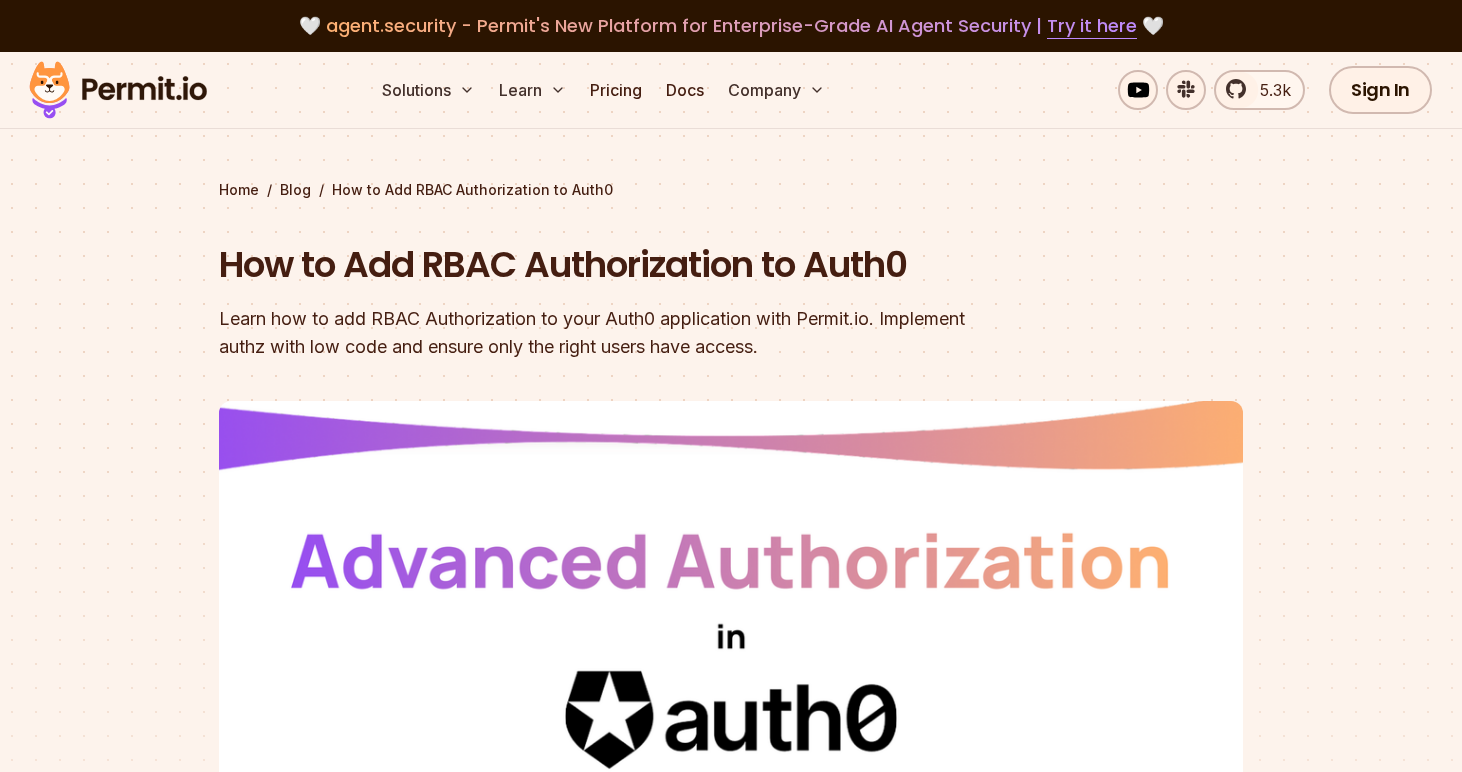 scroll, scrollTop: 0, scrollLeft: 0, axis: both 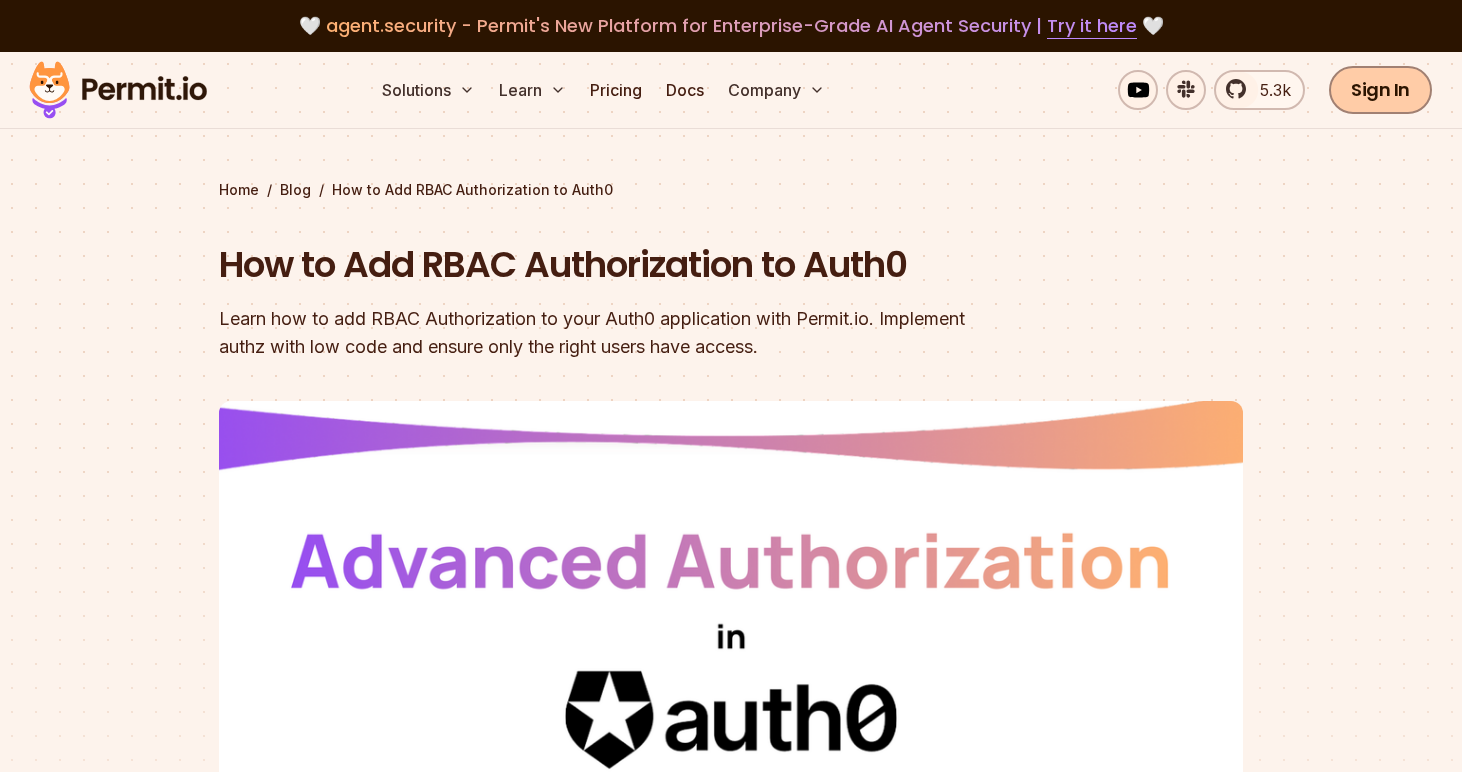 click on "Sign In" at bounding box center [1380, 90] 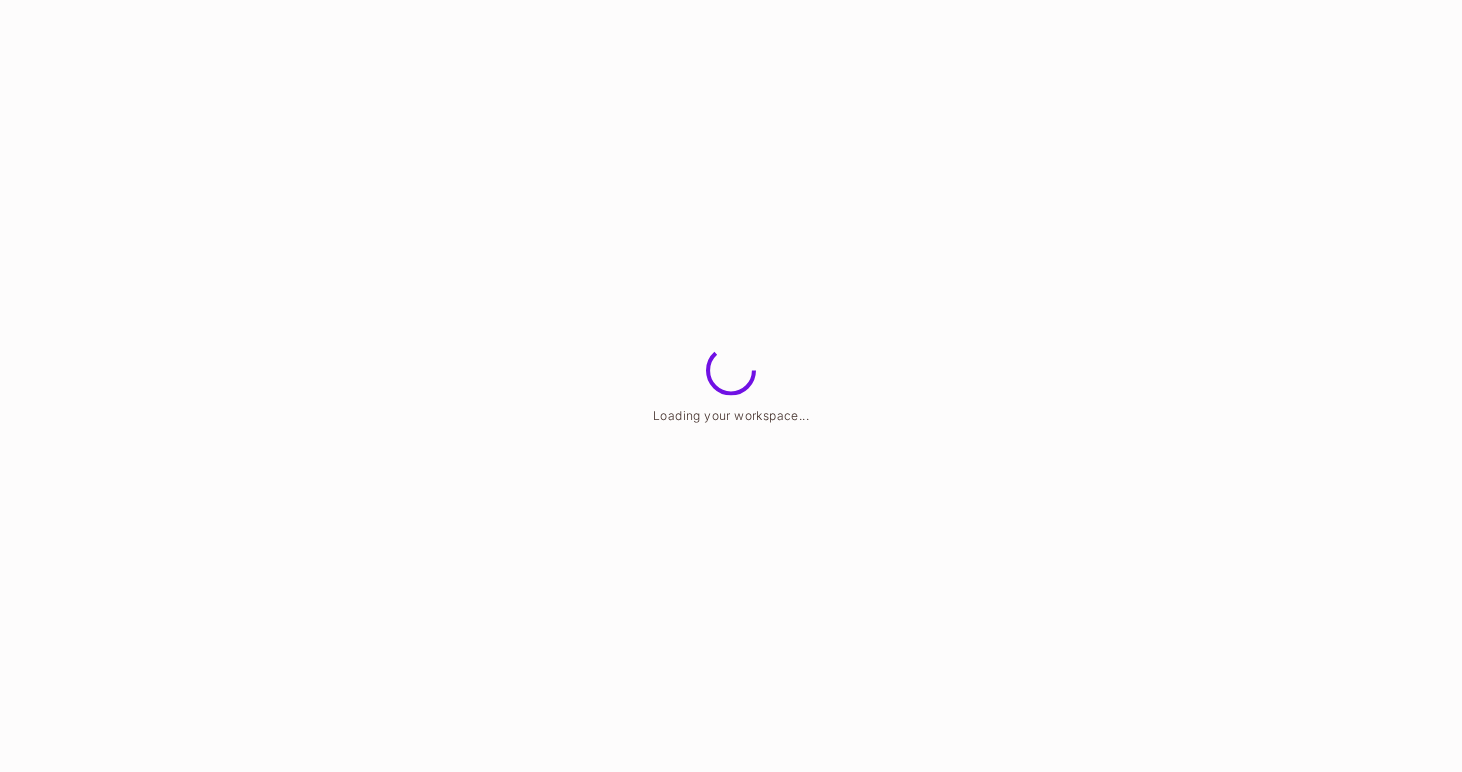 scroll, scrollTop: 0, scrollLeft: 0, axis: both 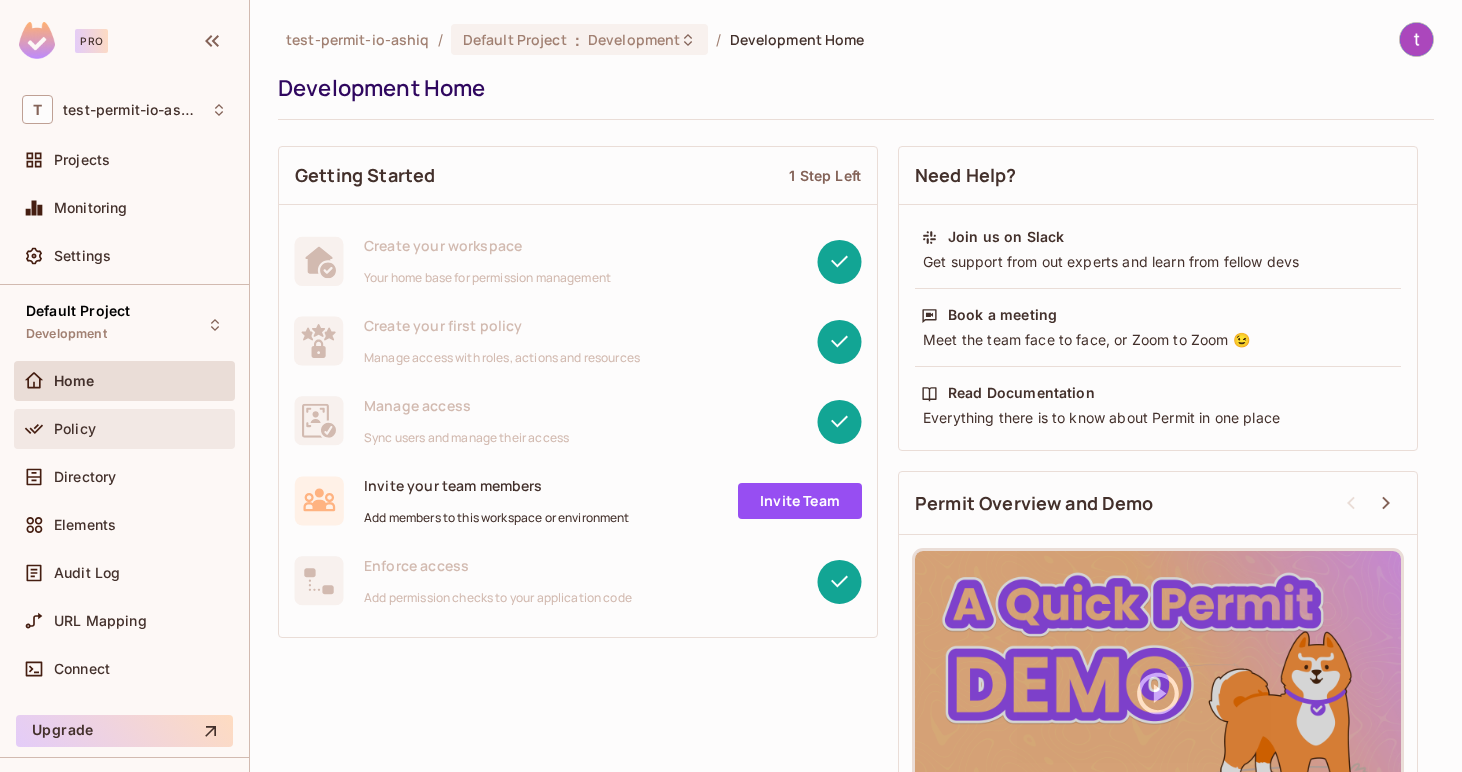 click on "Policy" at bounding box center (124, 429) 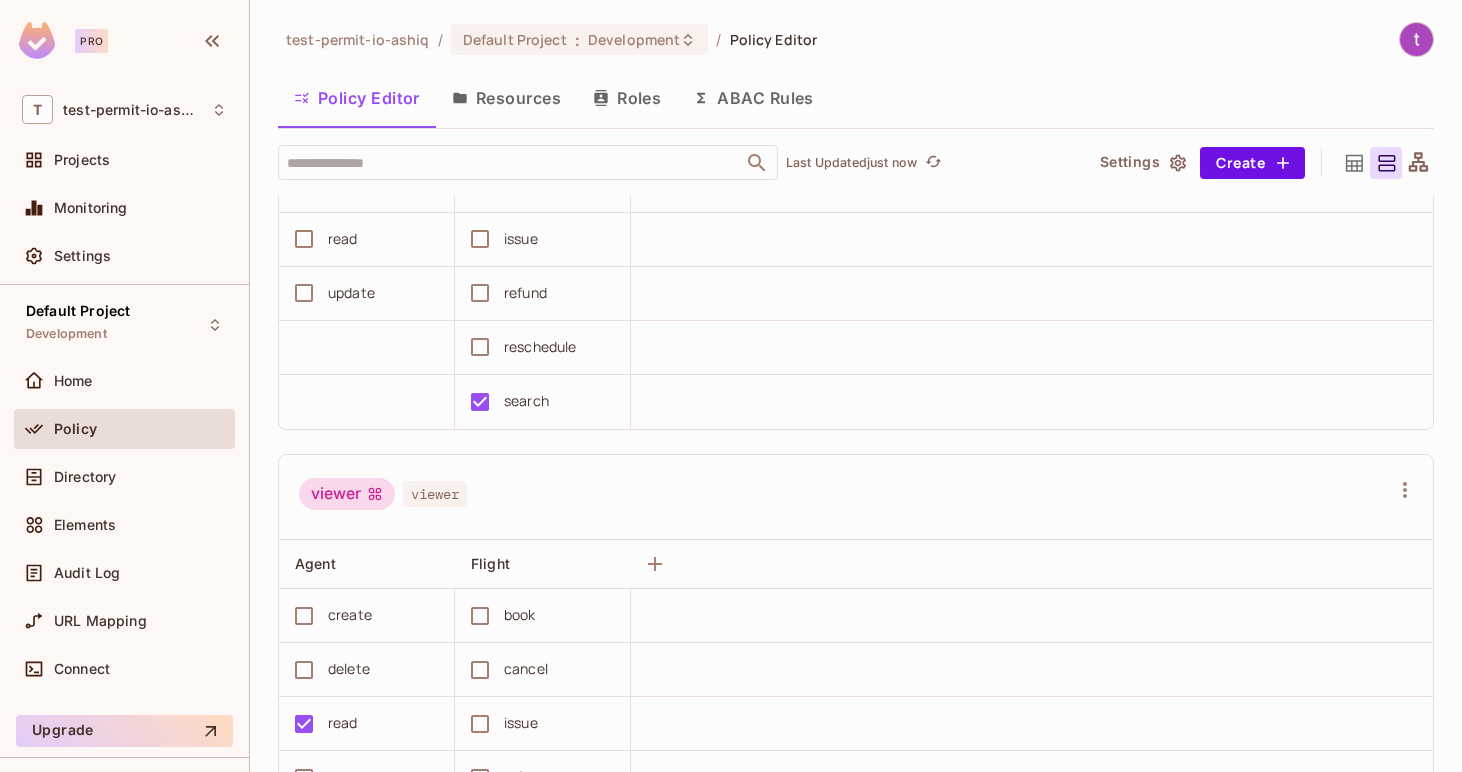 scroll, scrollTop: 1417, scrollLeft: 0, axis: vertical 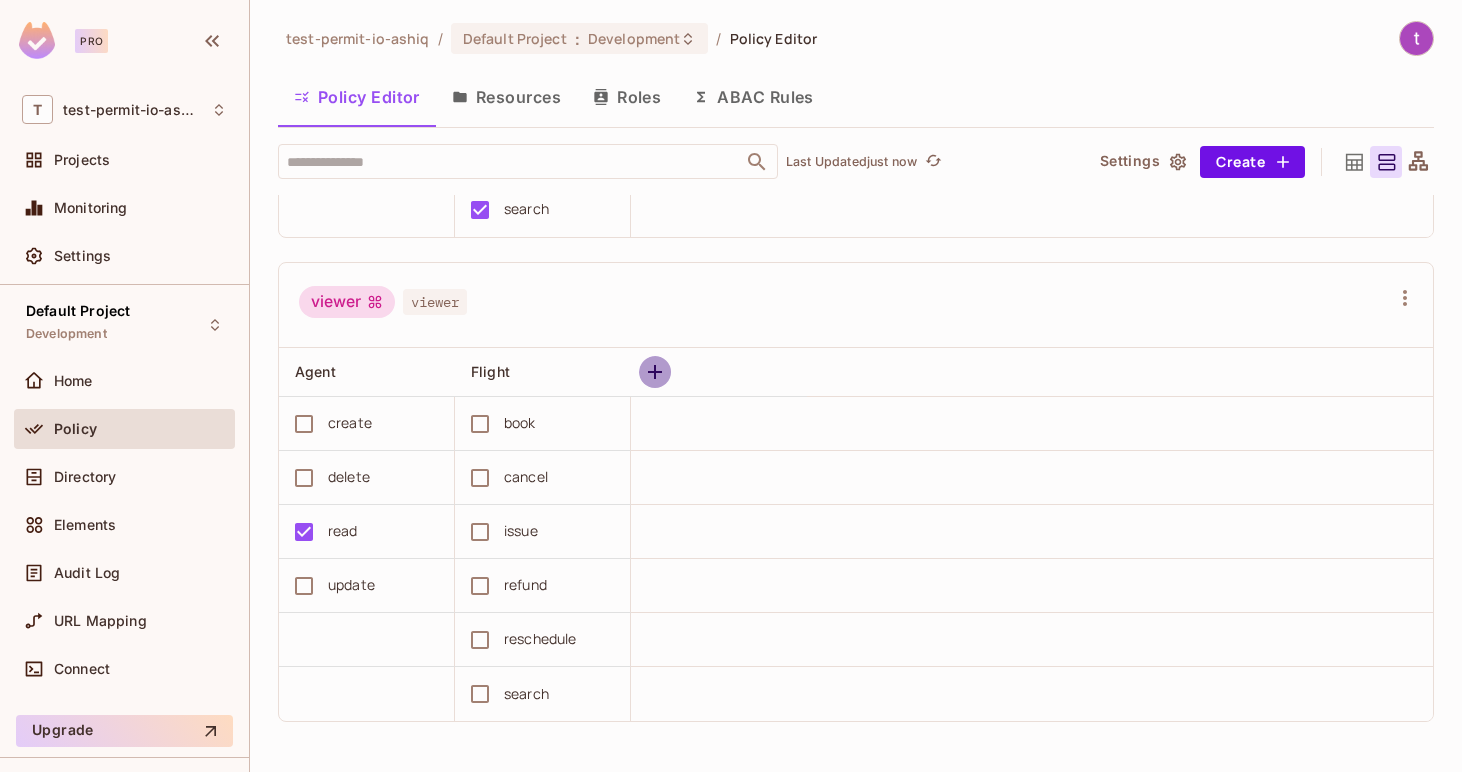 click 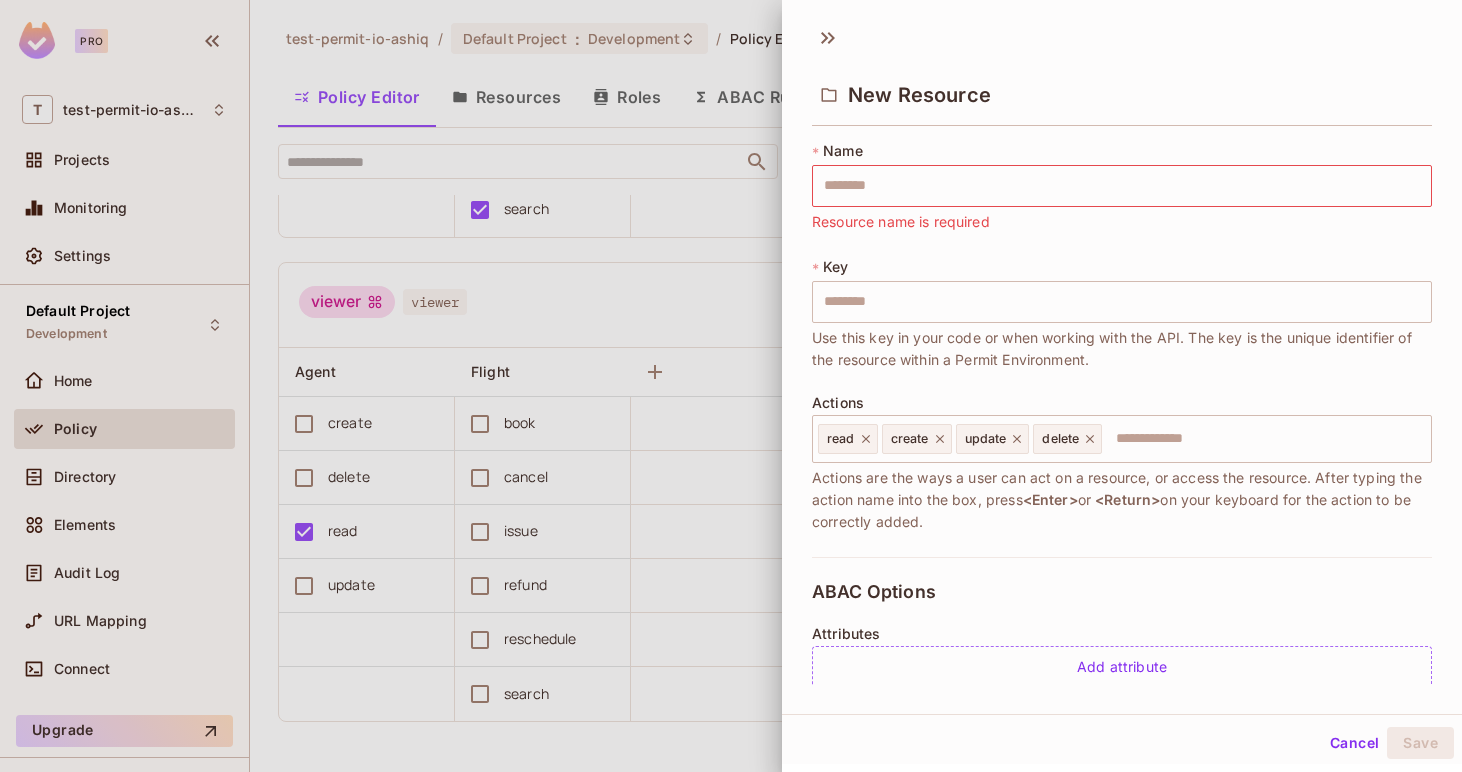 click at bounding box center (731, 386) 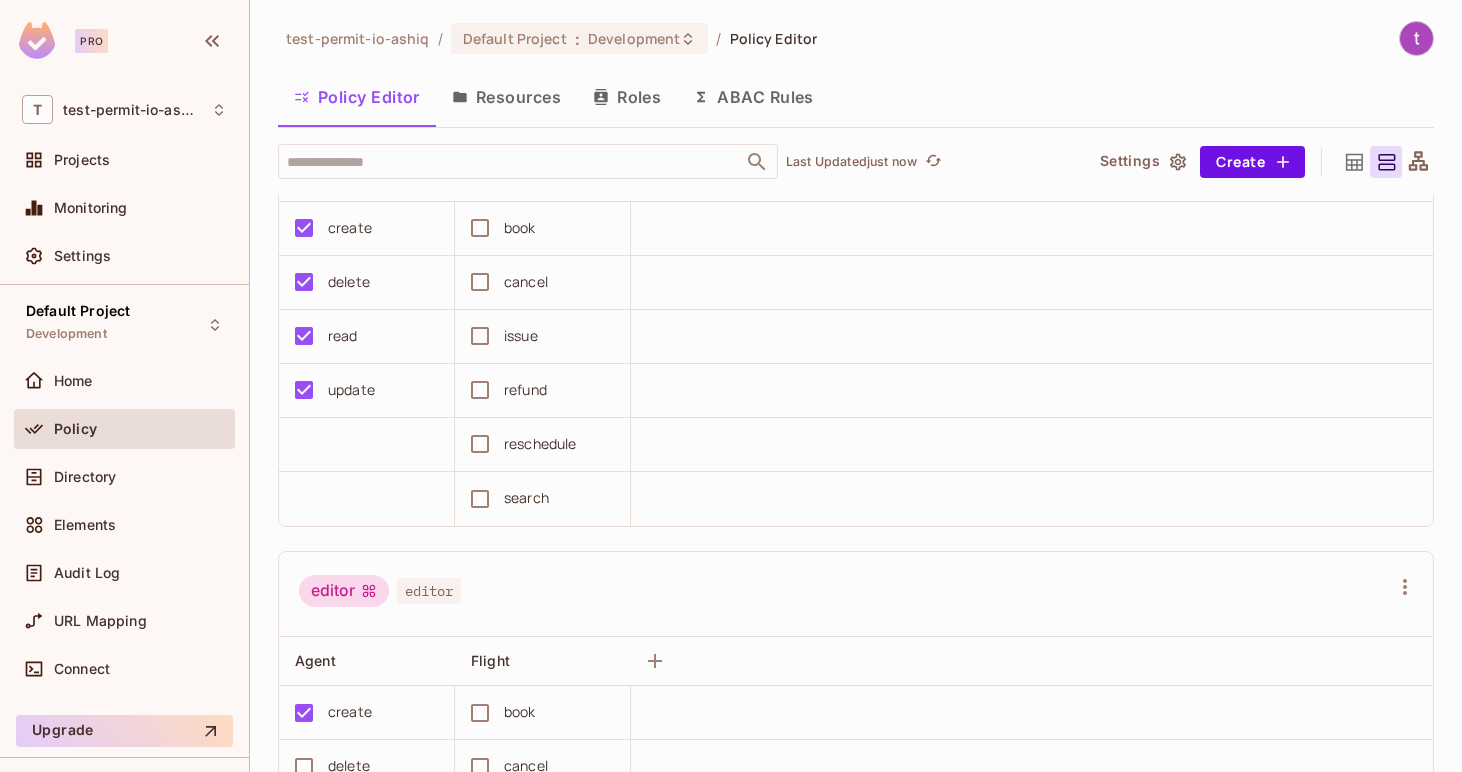 scroll, scrollTop: 0, scrollLeft: 0, axis: both 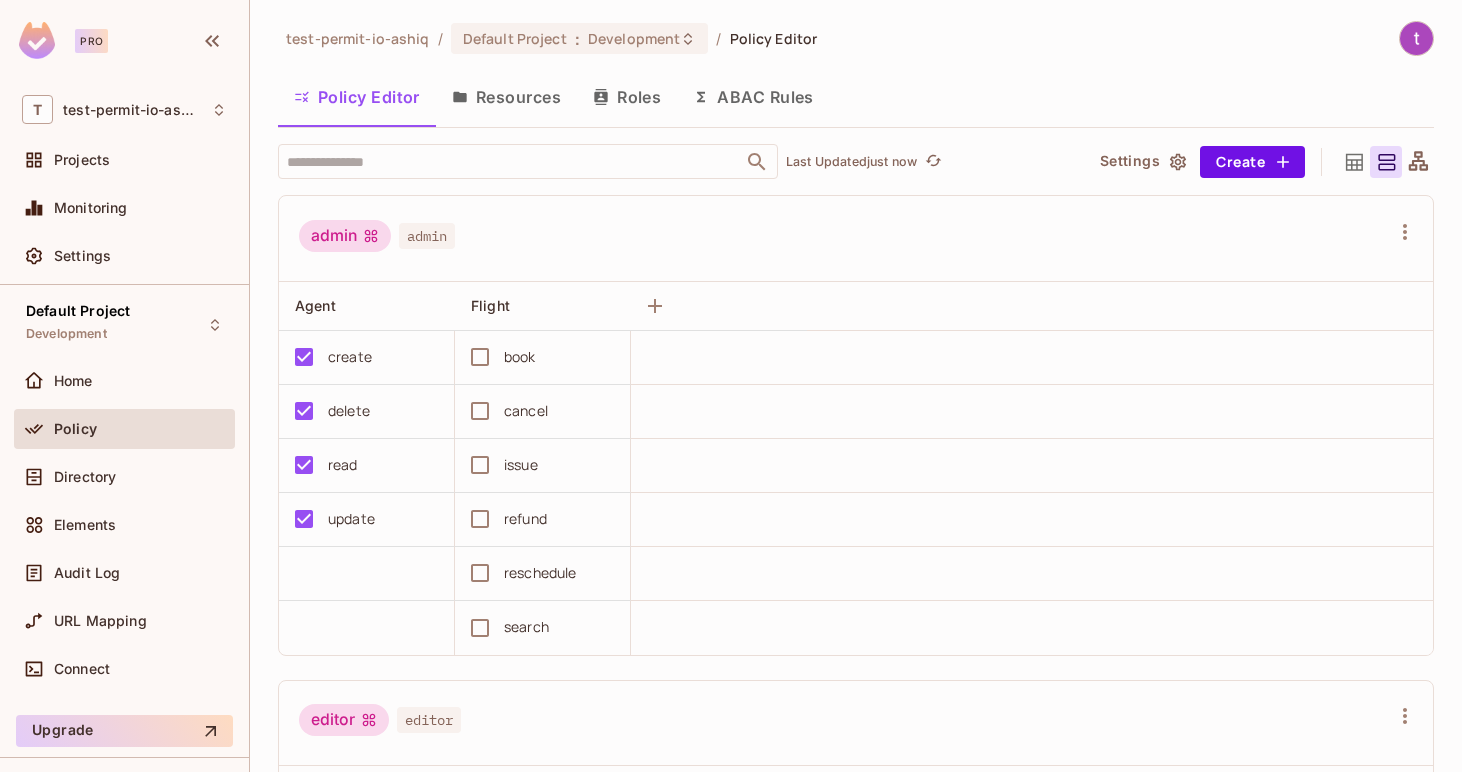 click on "Resources" at bounding box center [506, 97] 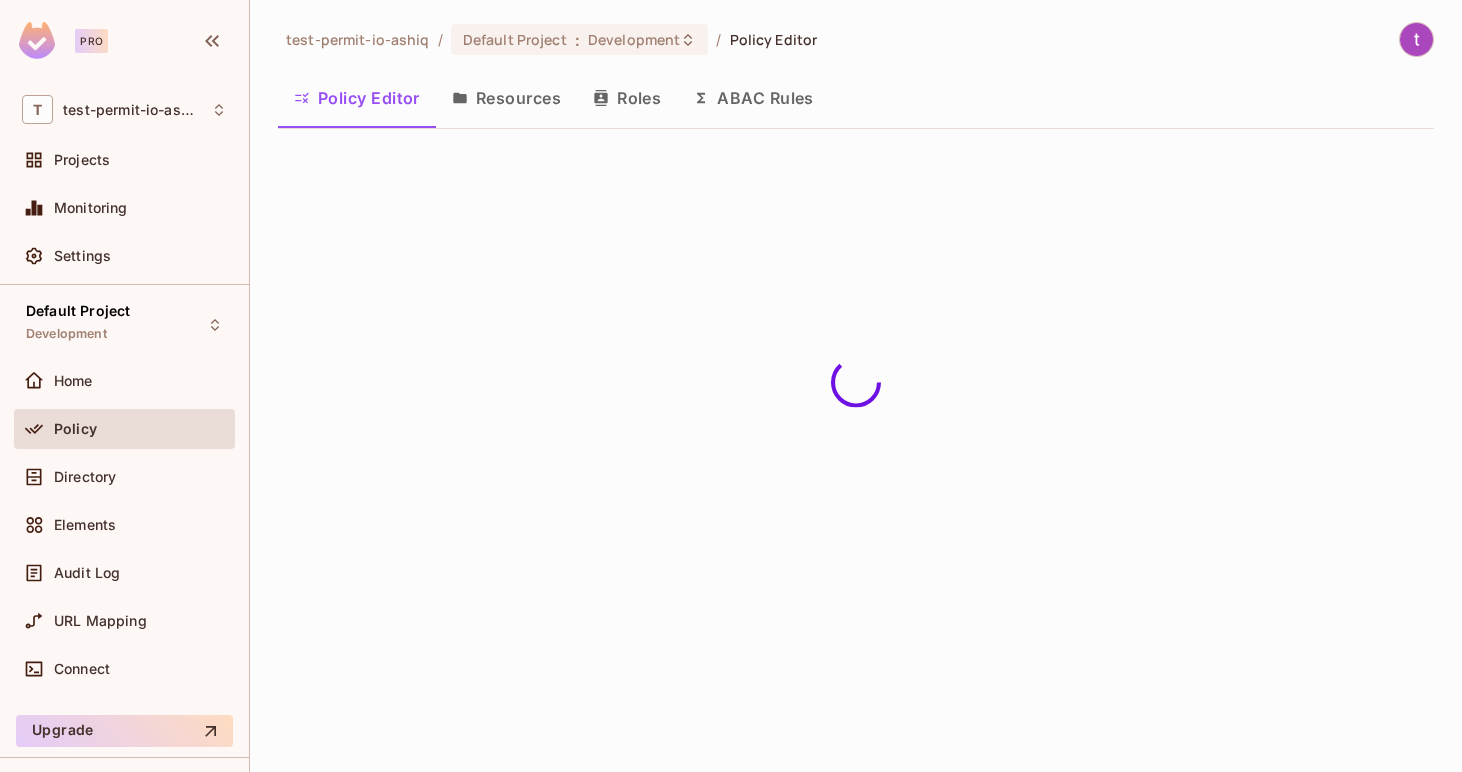 scroll, scrollTop: 0, scrollLeft: 0, axis: both 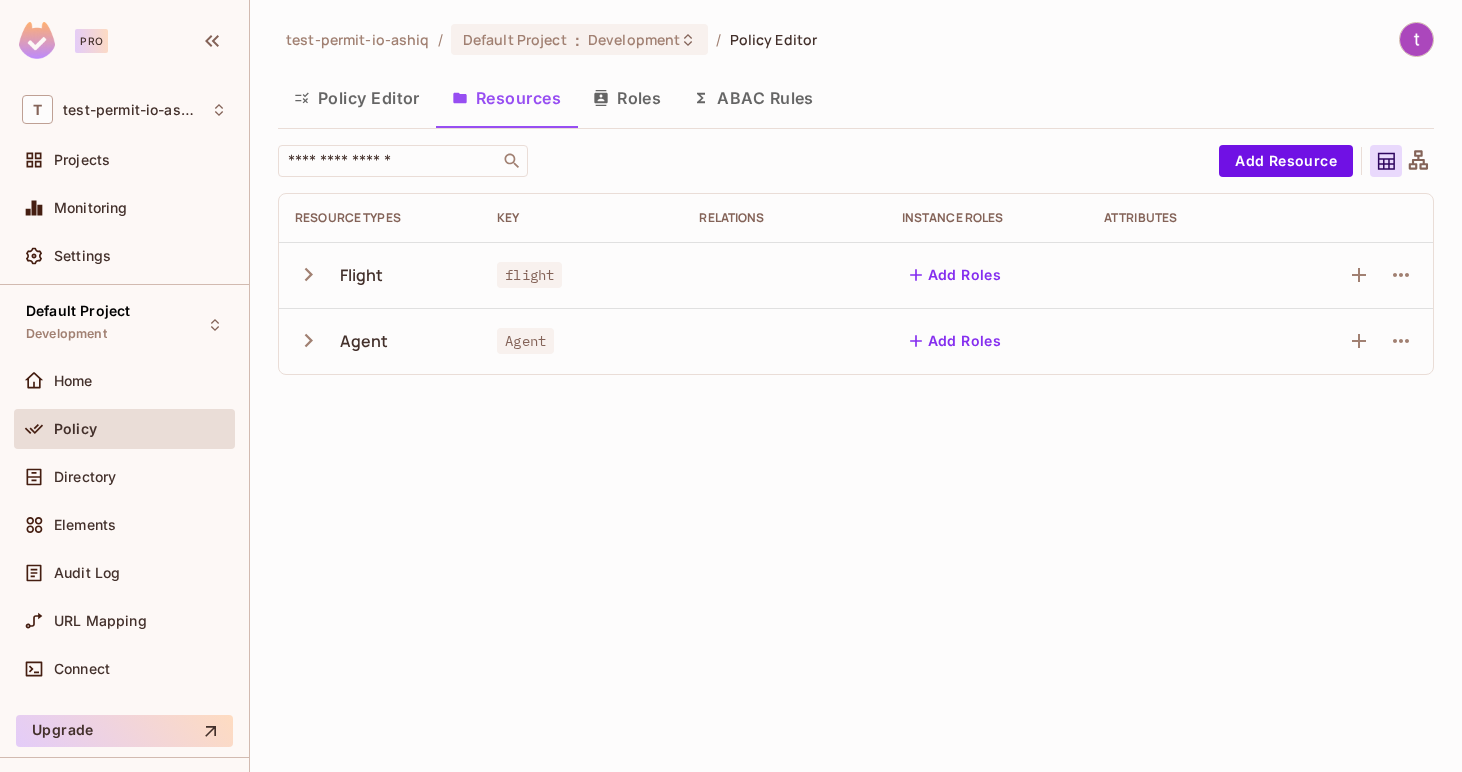 click on "Flight" at bounding box center (380, 275) 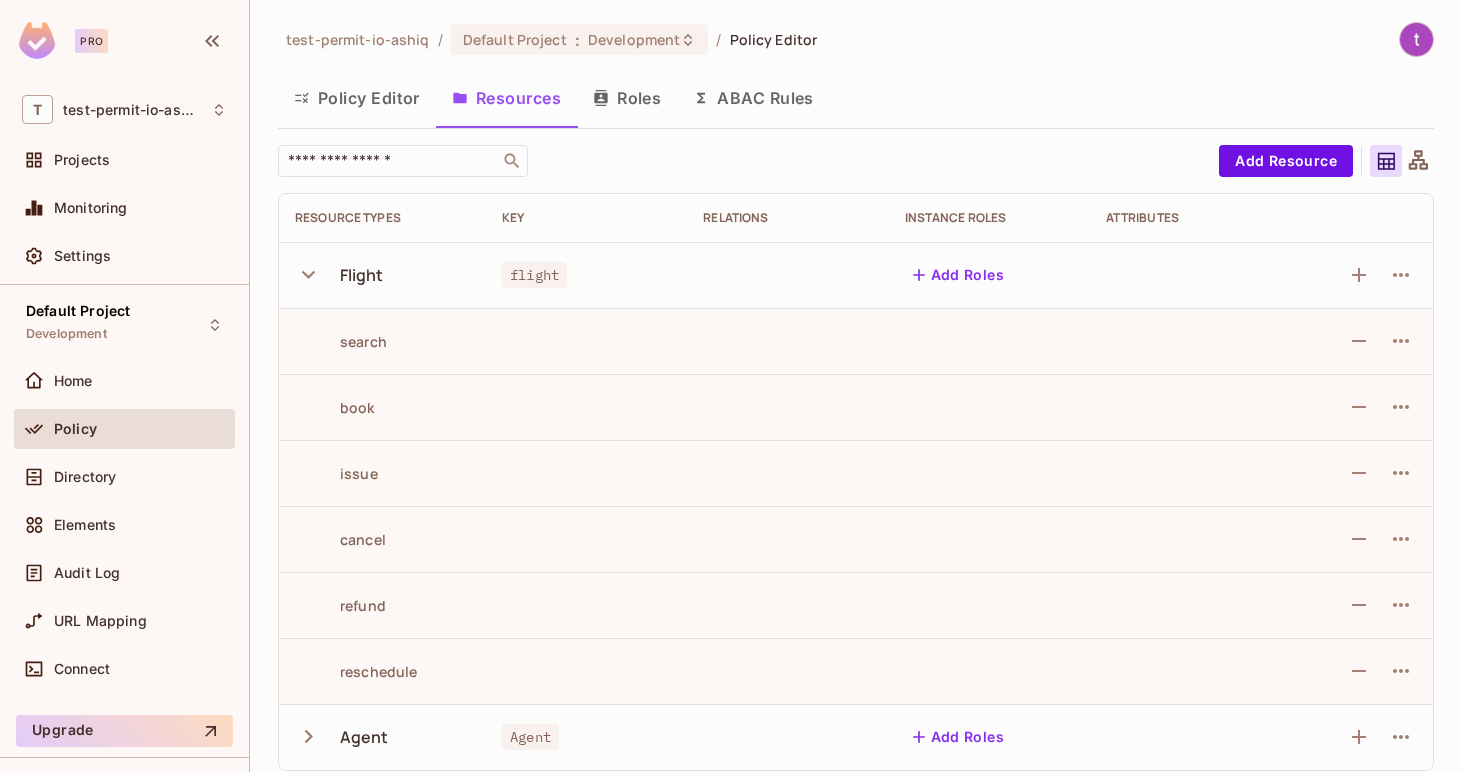 click on "Pro" at bounding box center (73, 40) 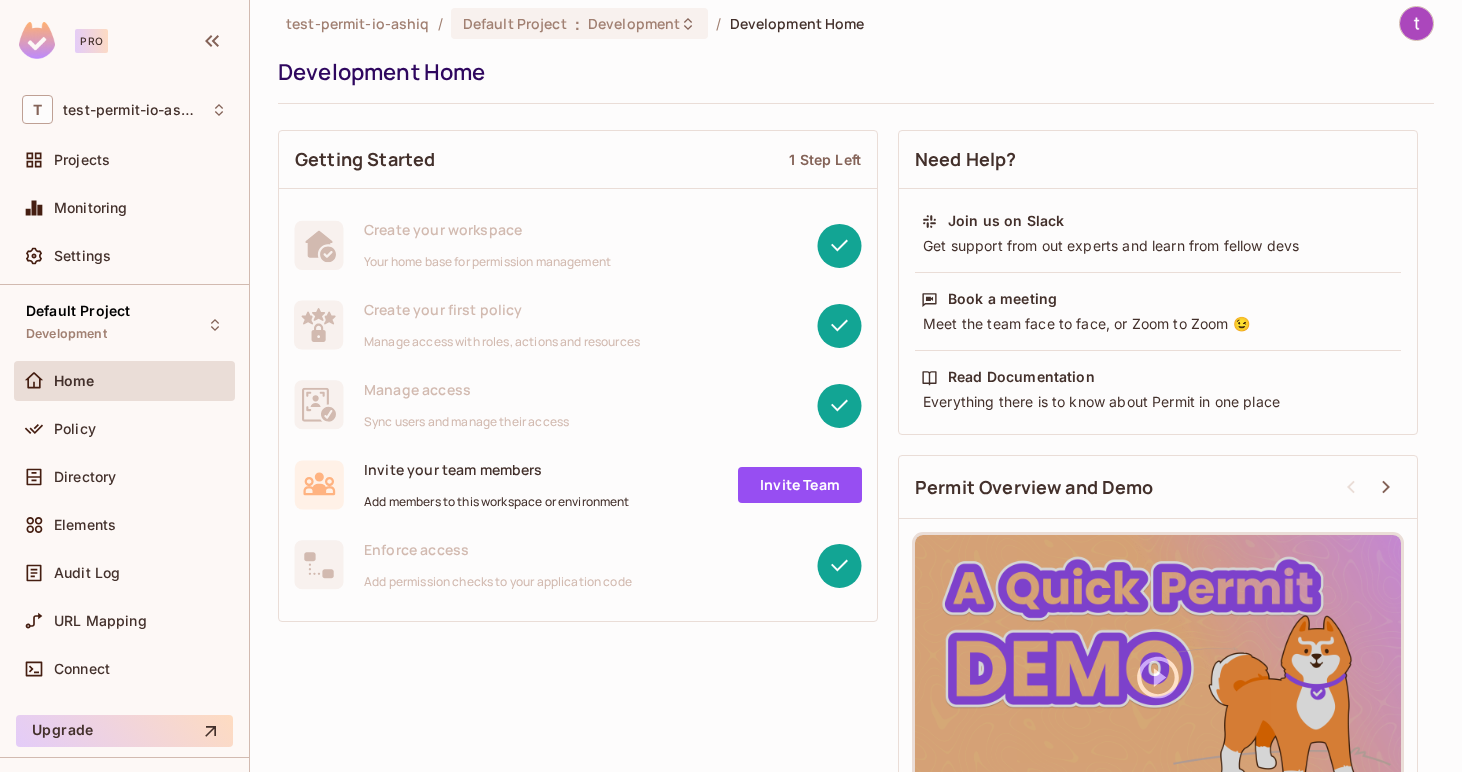 scroll, scrollTop: 97, scrollLeft: 0, axis: vertical 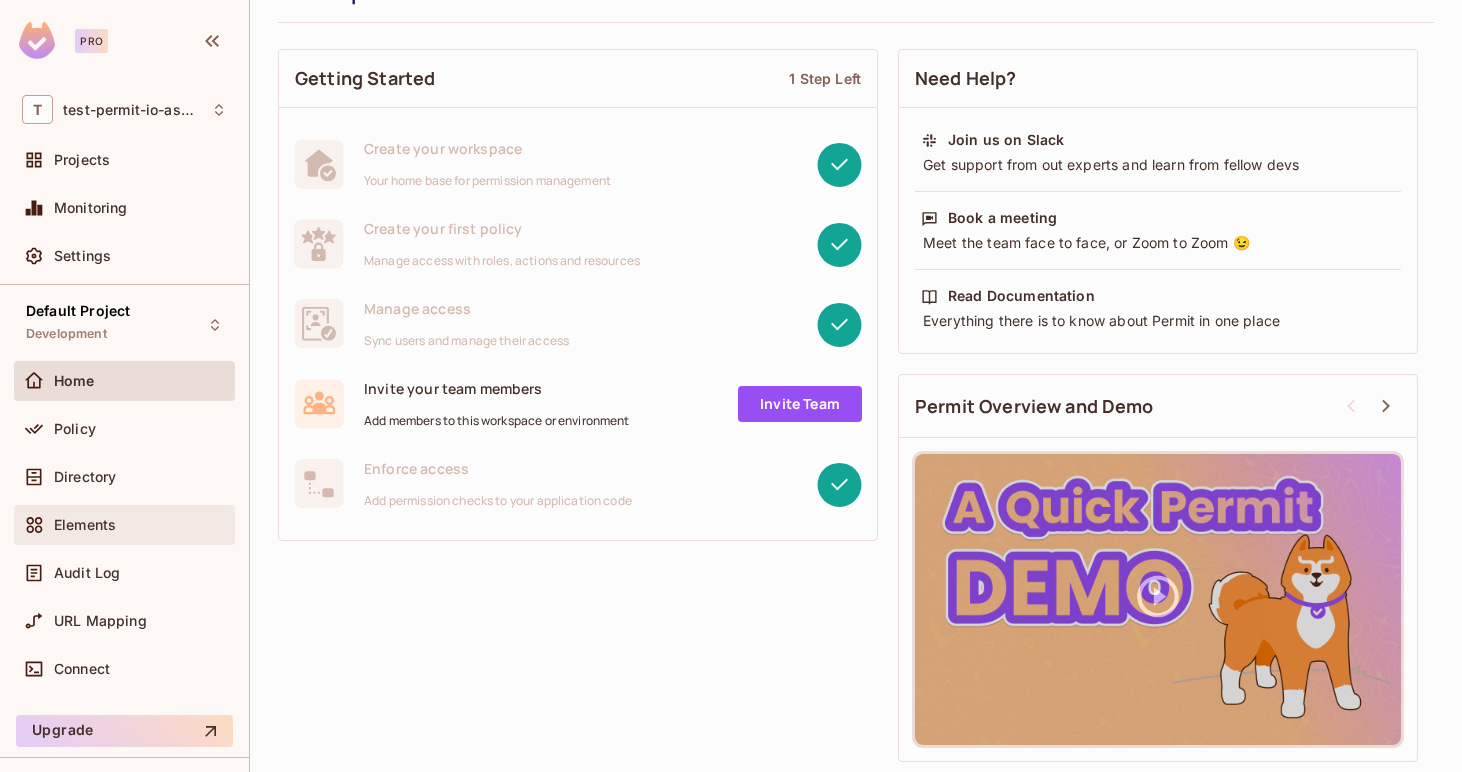 click on "Elements" at bounding box center (124, 525) 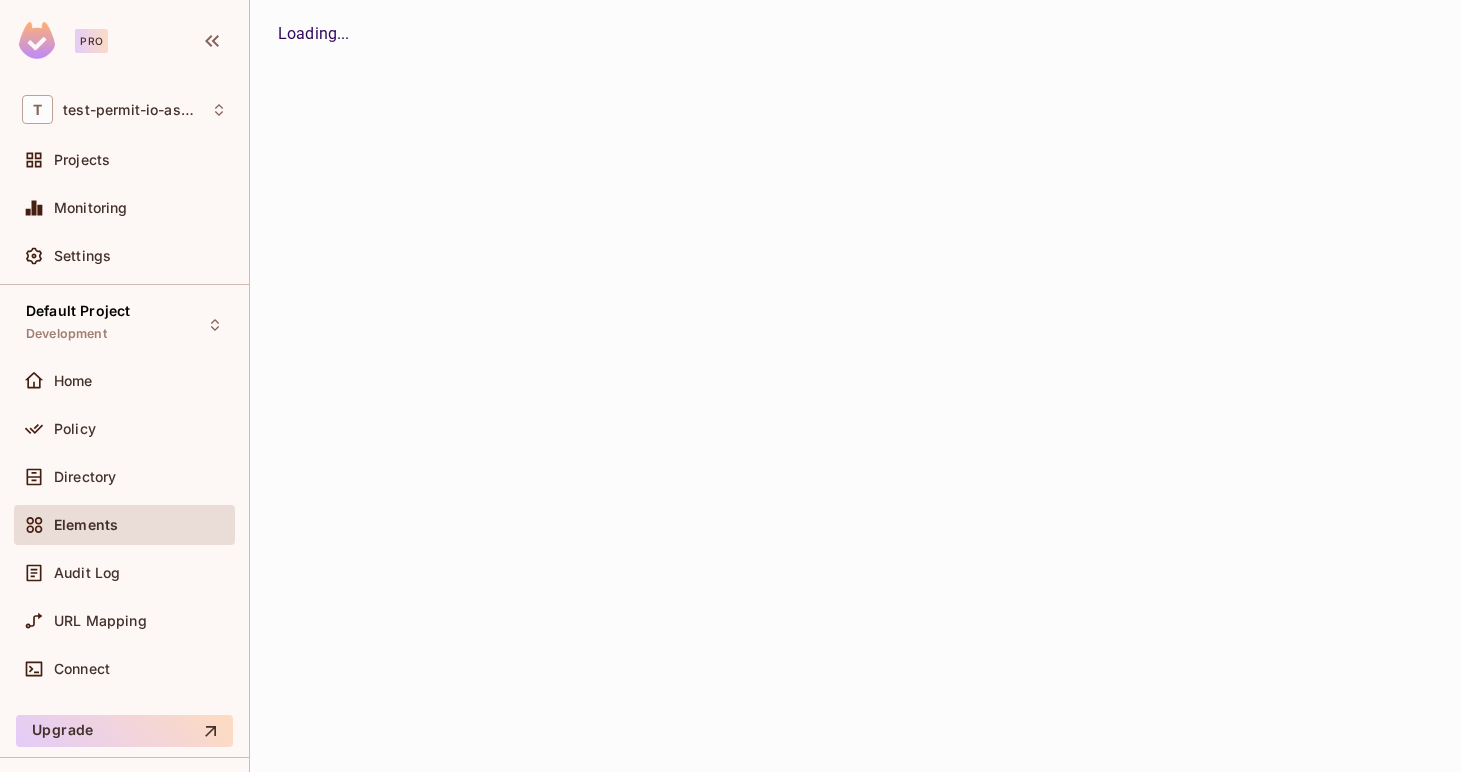 scroll, scrollTop: 0, scrollLeft: 0, axis: both 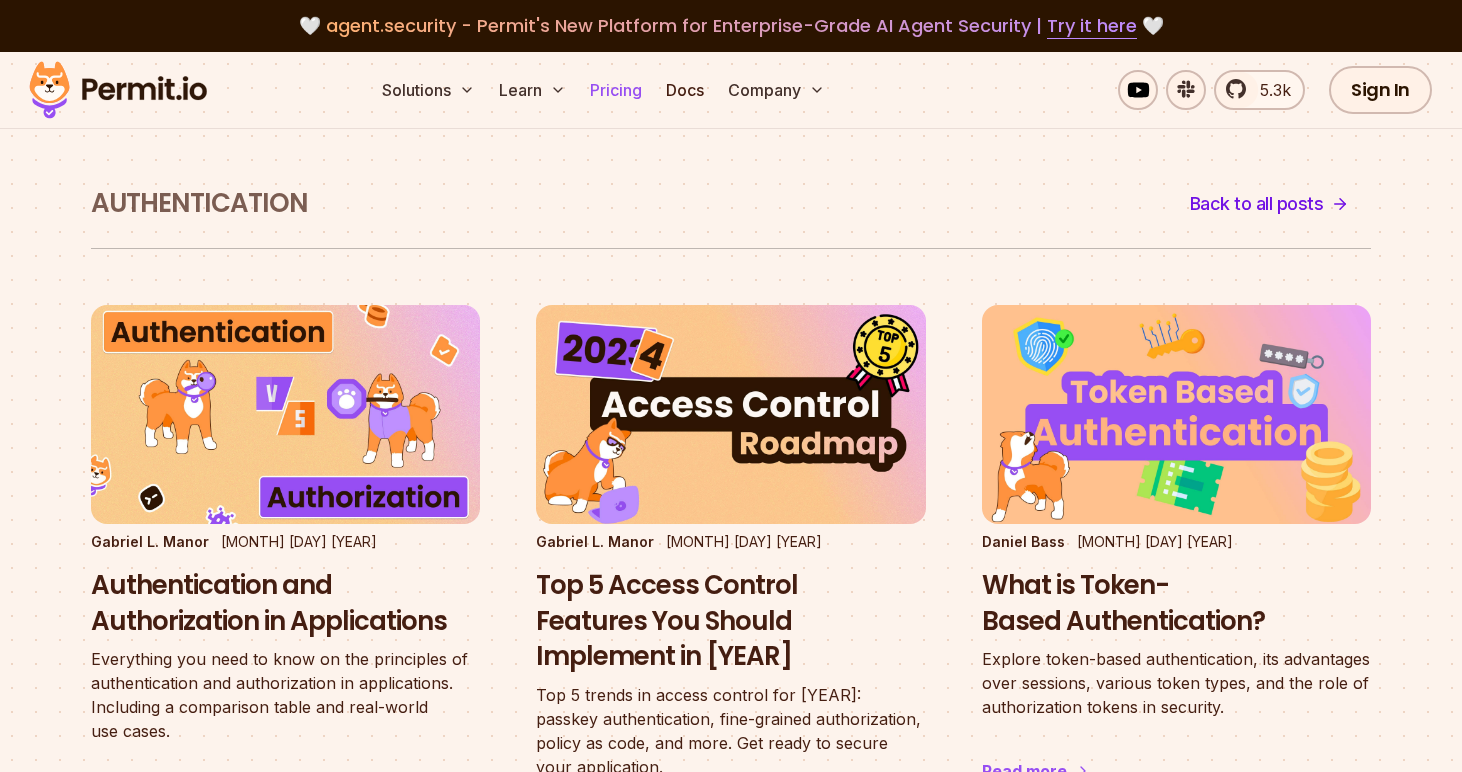 click on "Pricing" at bounding box center (616, 90) 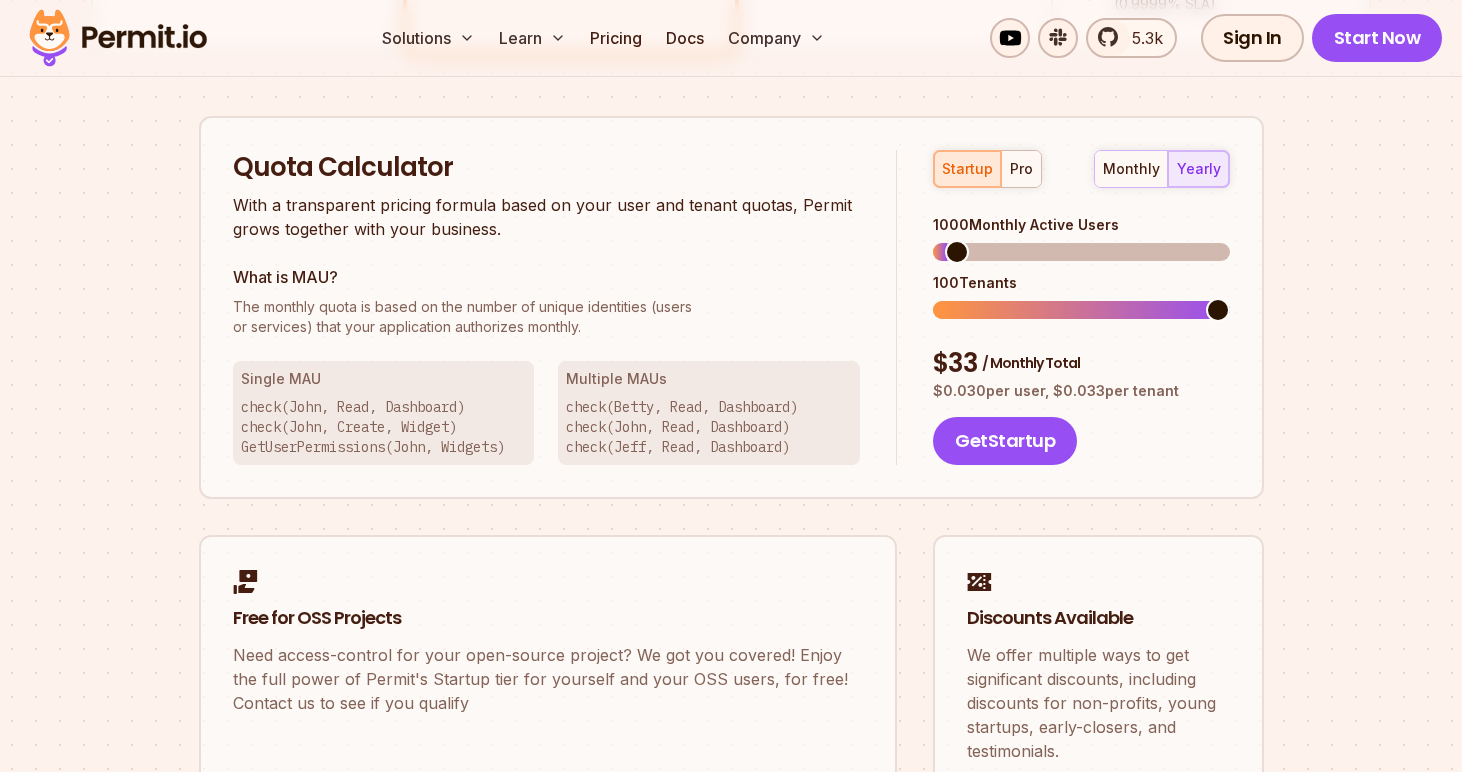 scroll, scrollTop: 1241, scrollLeft: 0, axis: vertical 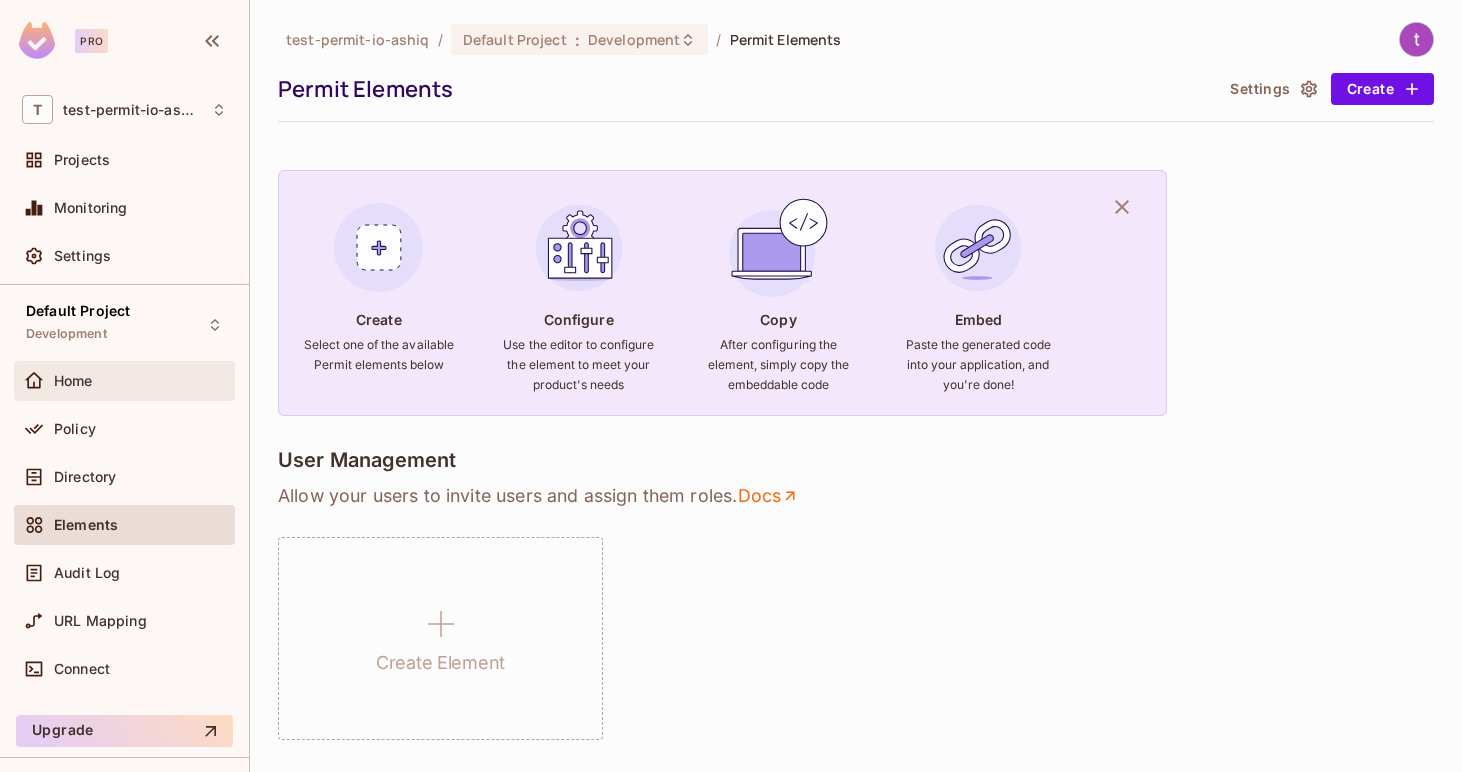 click on "Home" at bounding box center (124, 381) 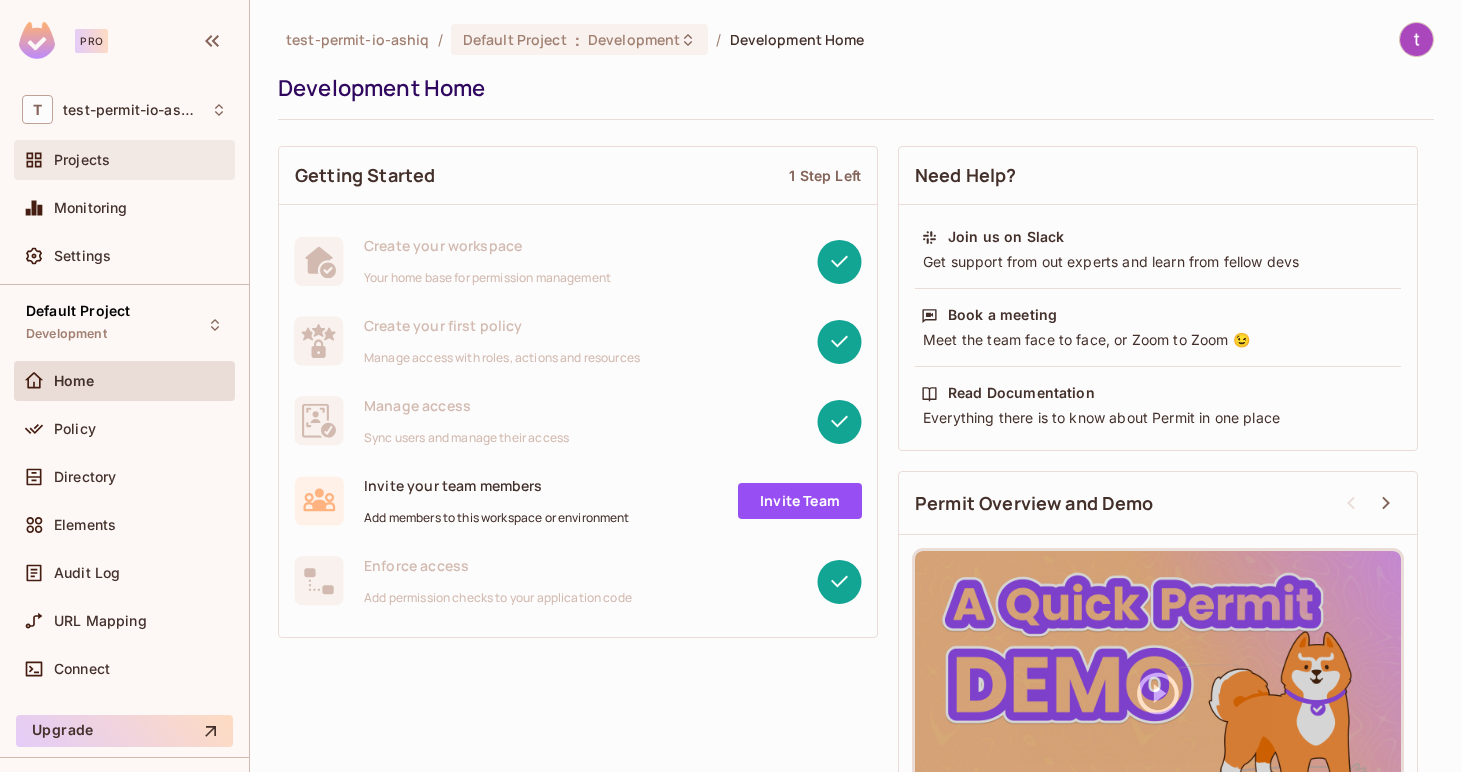 click on "Projects" at bounding box center (124, 160) 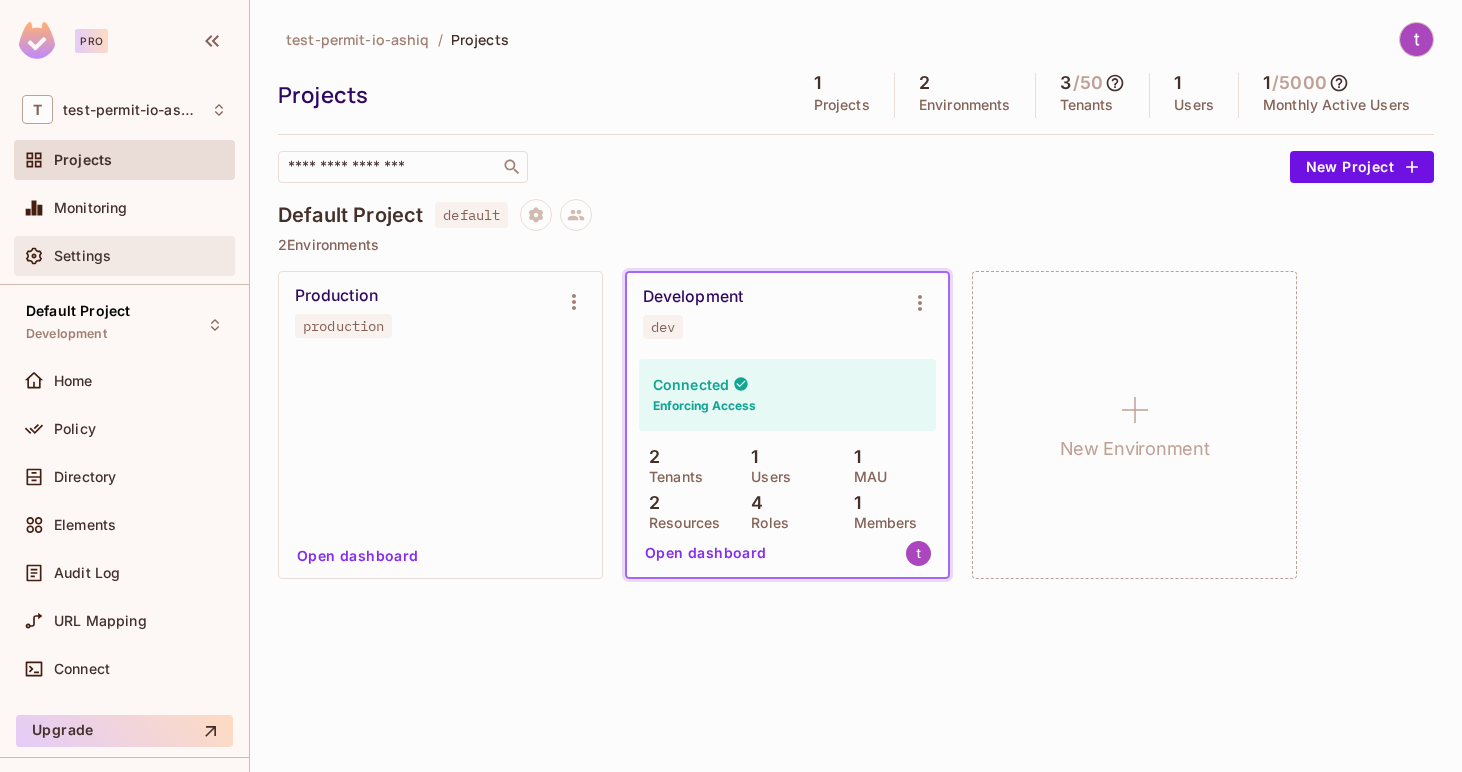 click on "Settings" at bounding box center [140, 256] 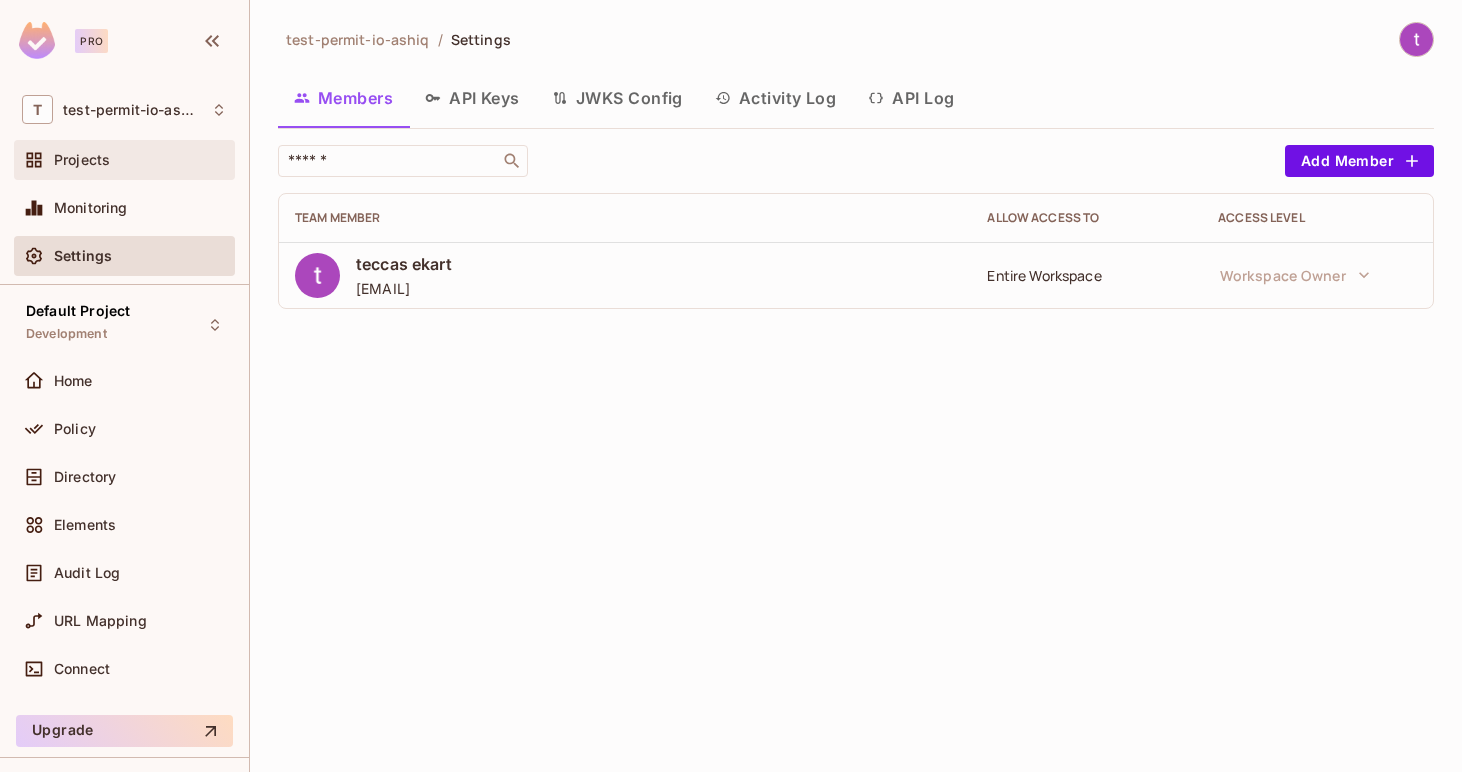 click on "Projects" at bounding box center [124, 160] 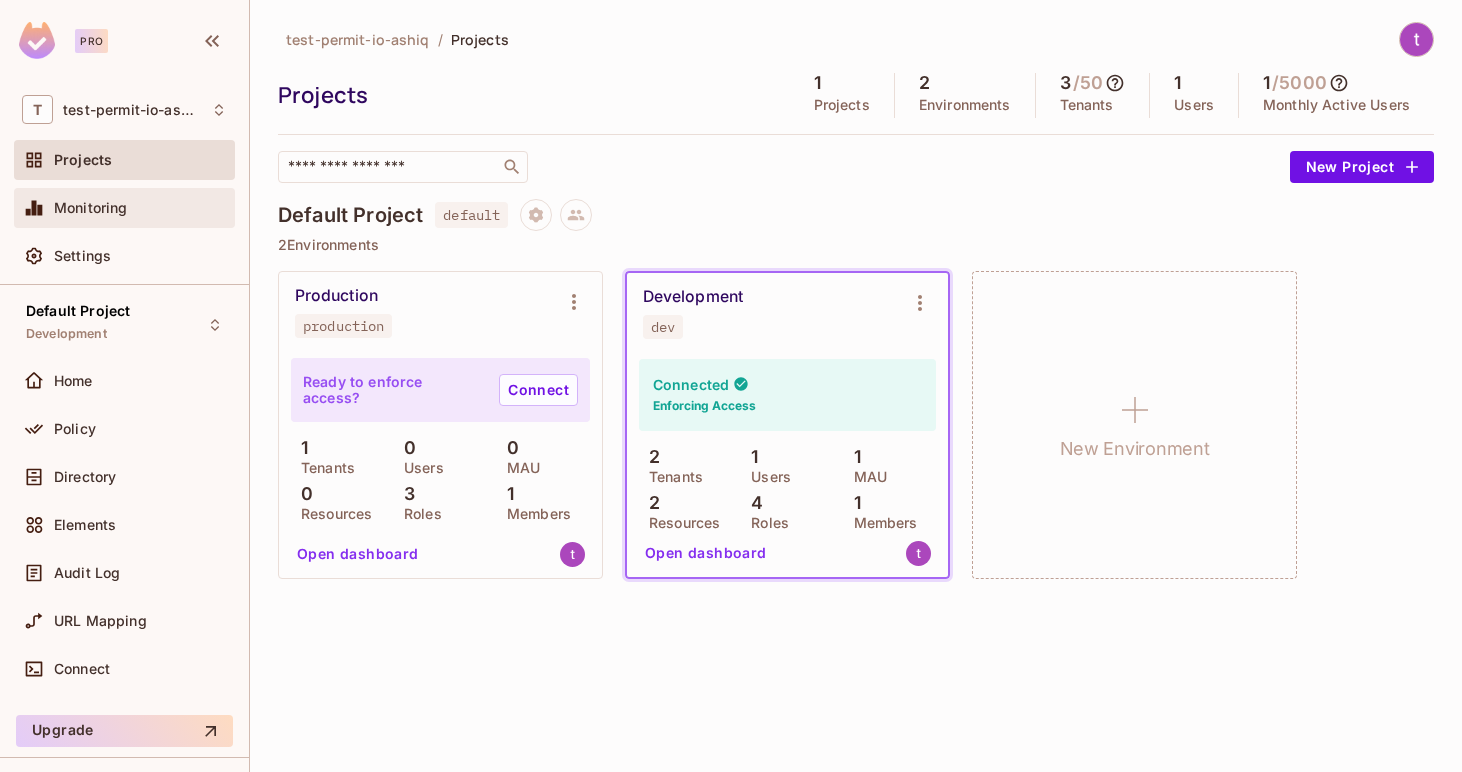 click on "Monitoring" at bounding box center [140, 208] 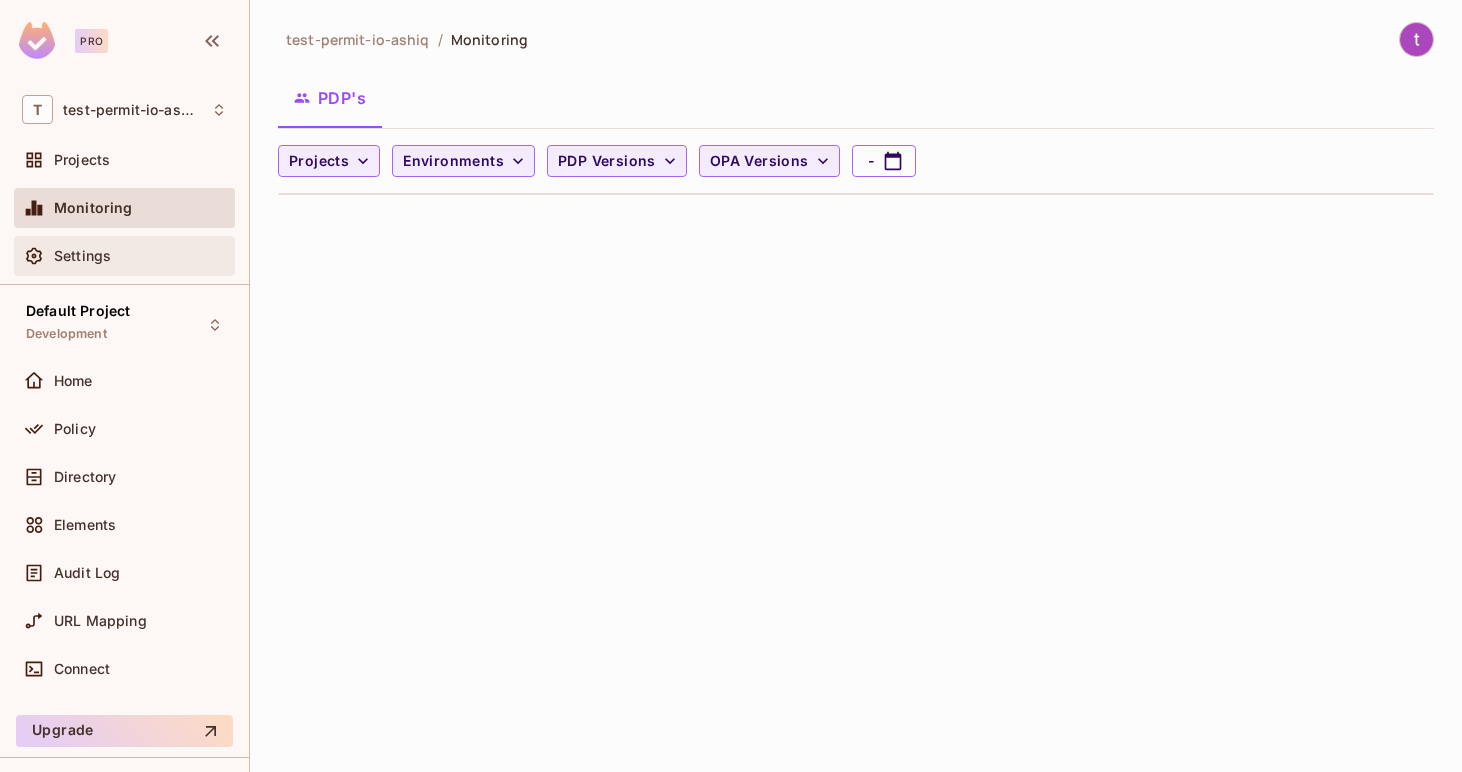 click on "Settings" at bounding box center [140, 256] 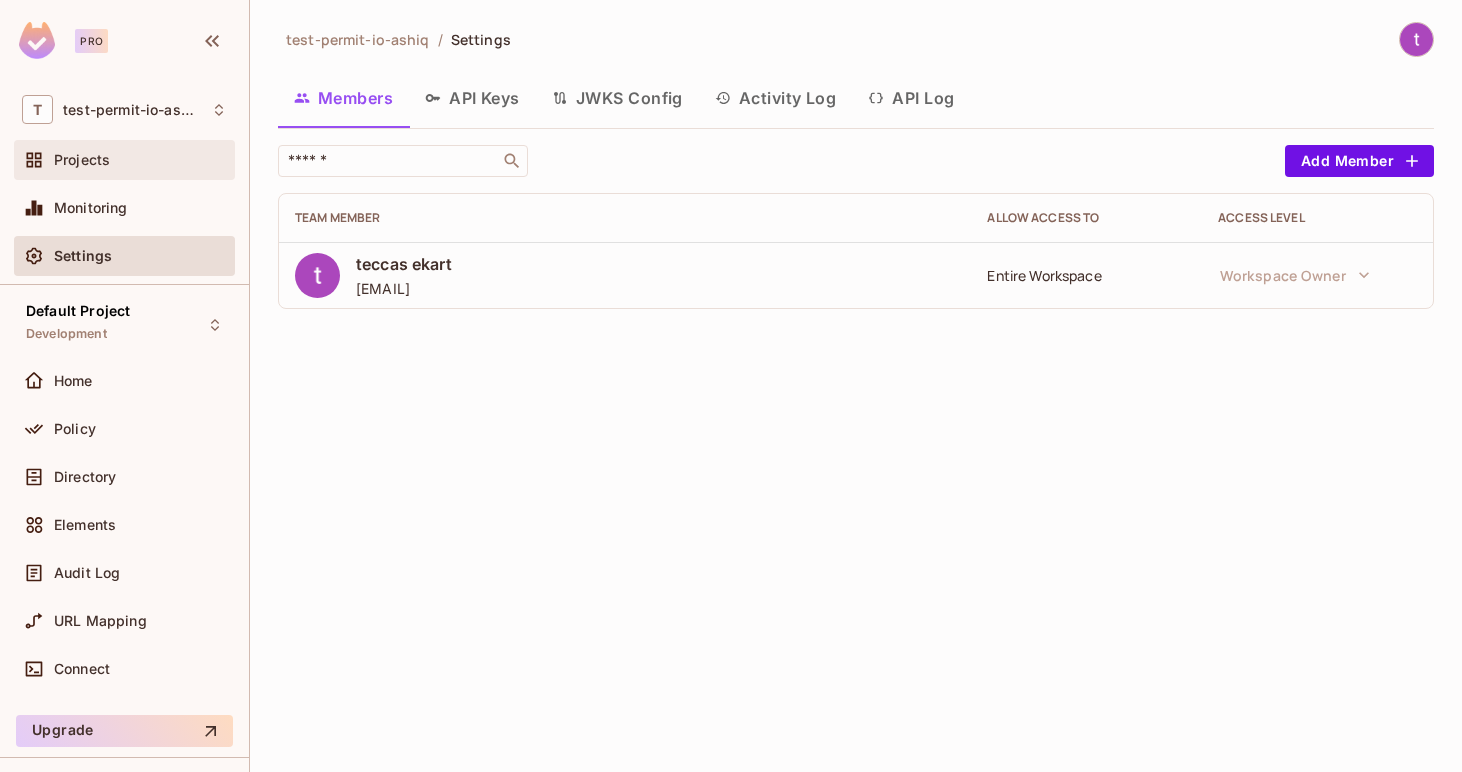 click on "Projects" at bounding box center (140, 160) 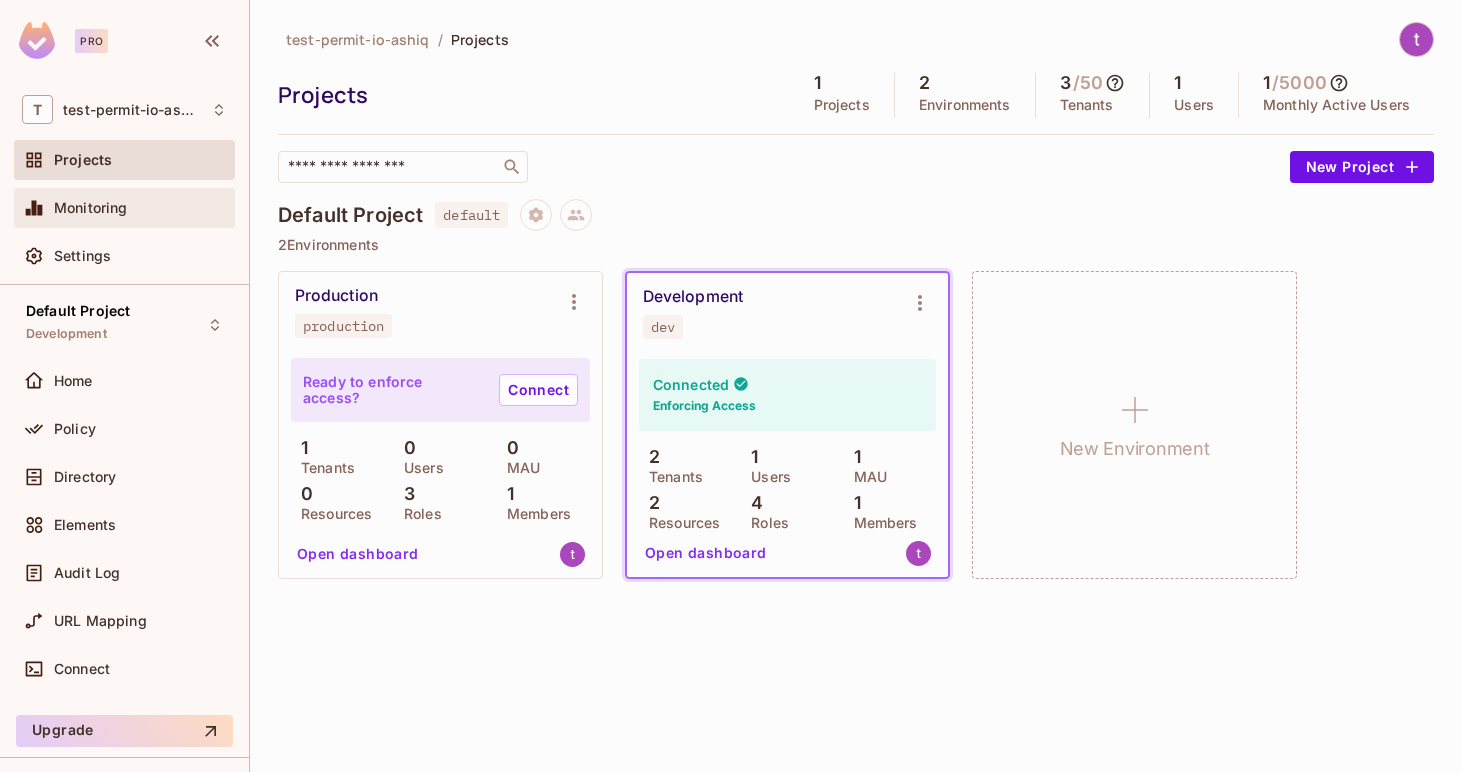 click on "Monitoring" at bounding box center [140, 208] 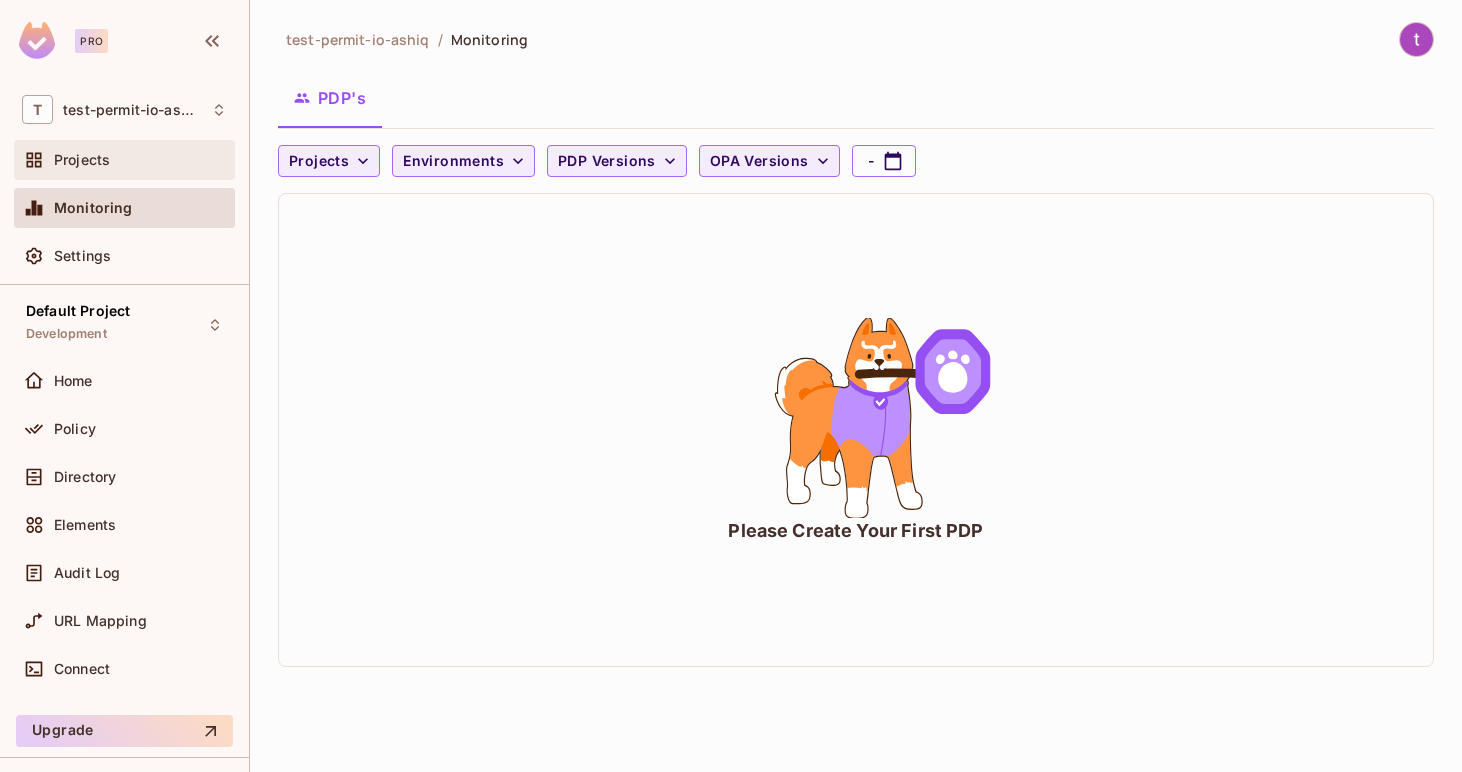 click on "Projects" at bounding box center [82, 160] 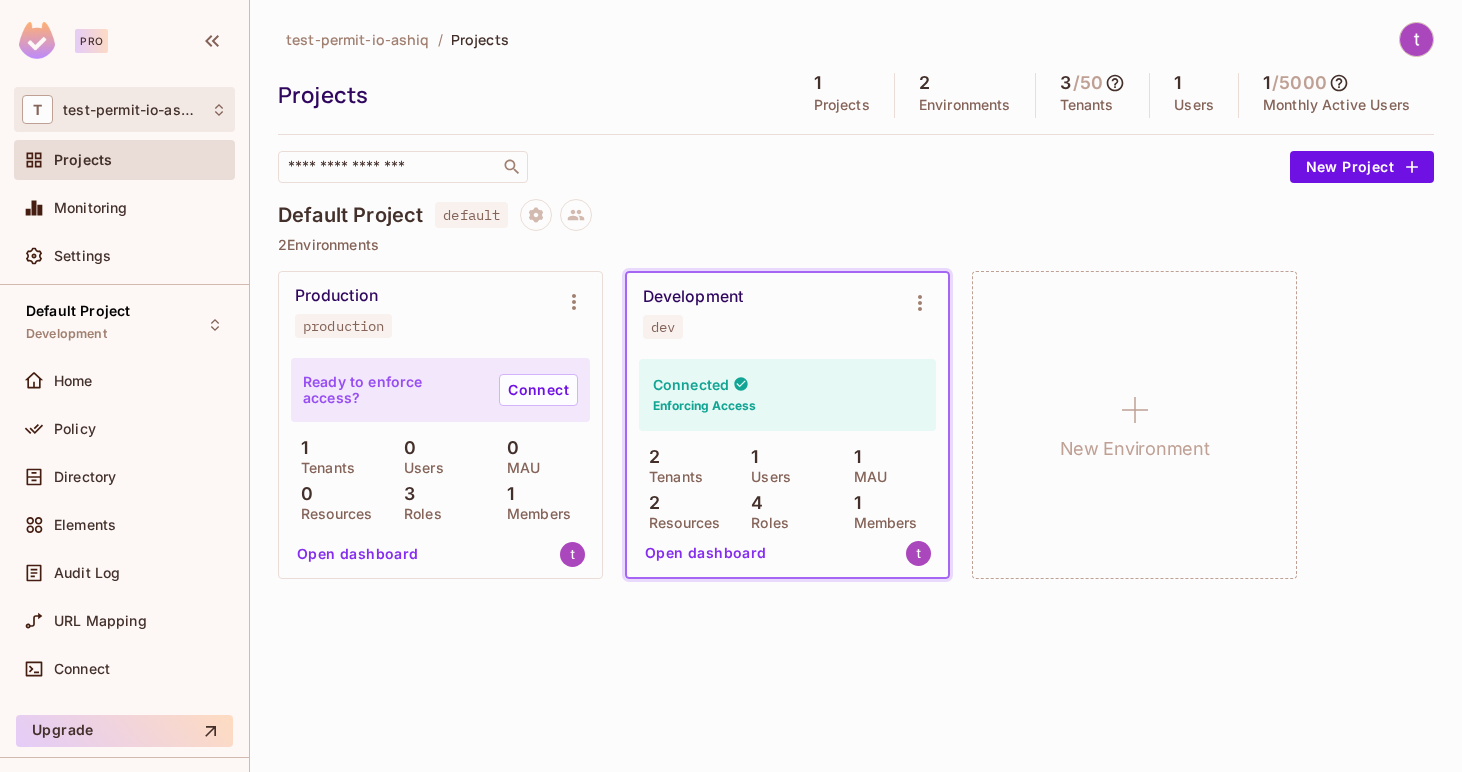 click on "T test-permit-io-ashiq" at bounding box center (124, 109) 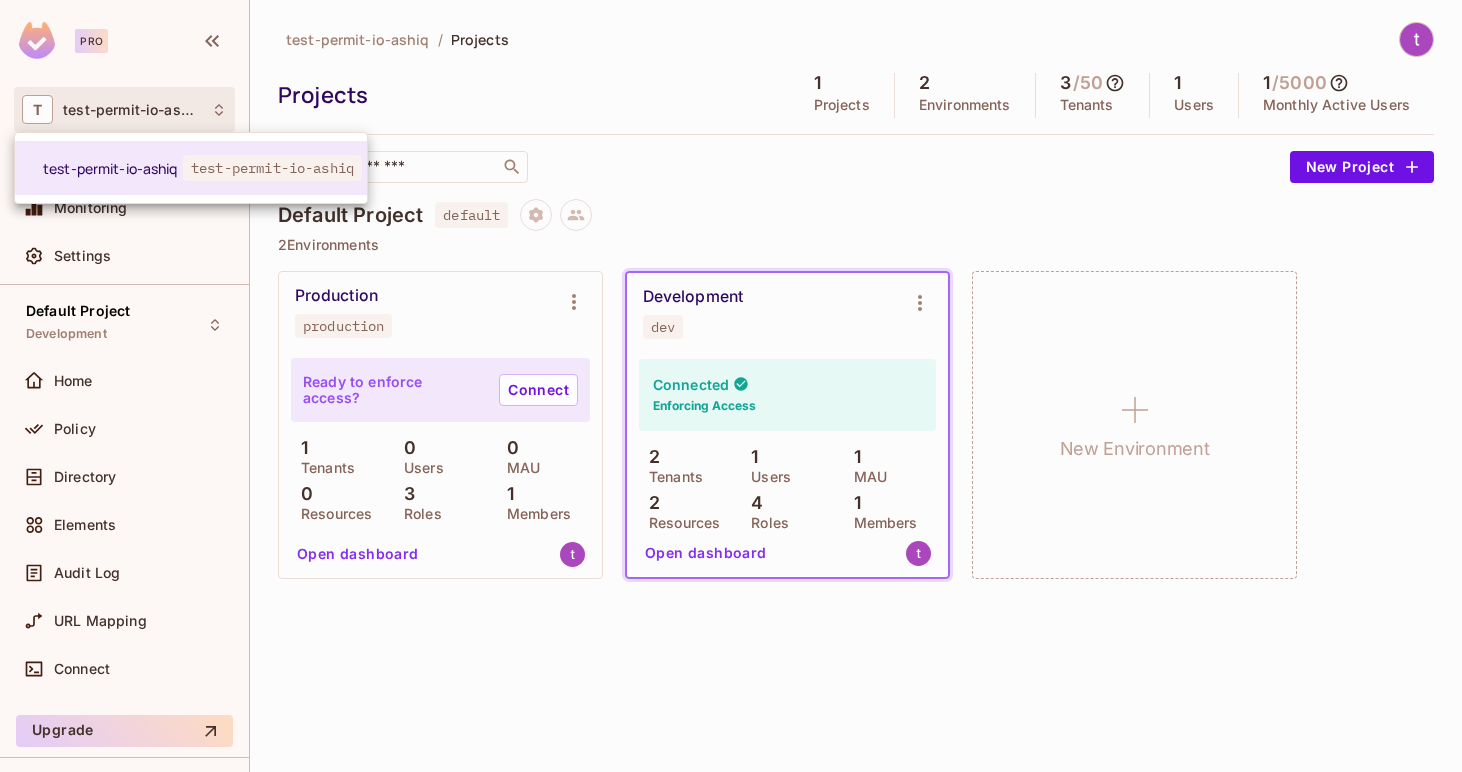 click at bounding box center (731, 386) 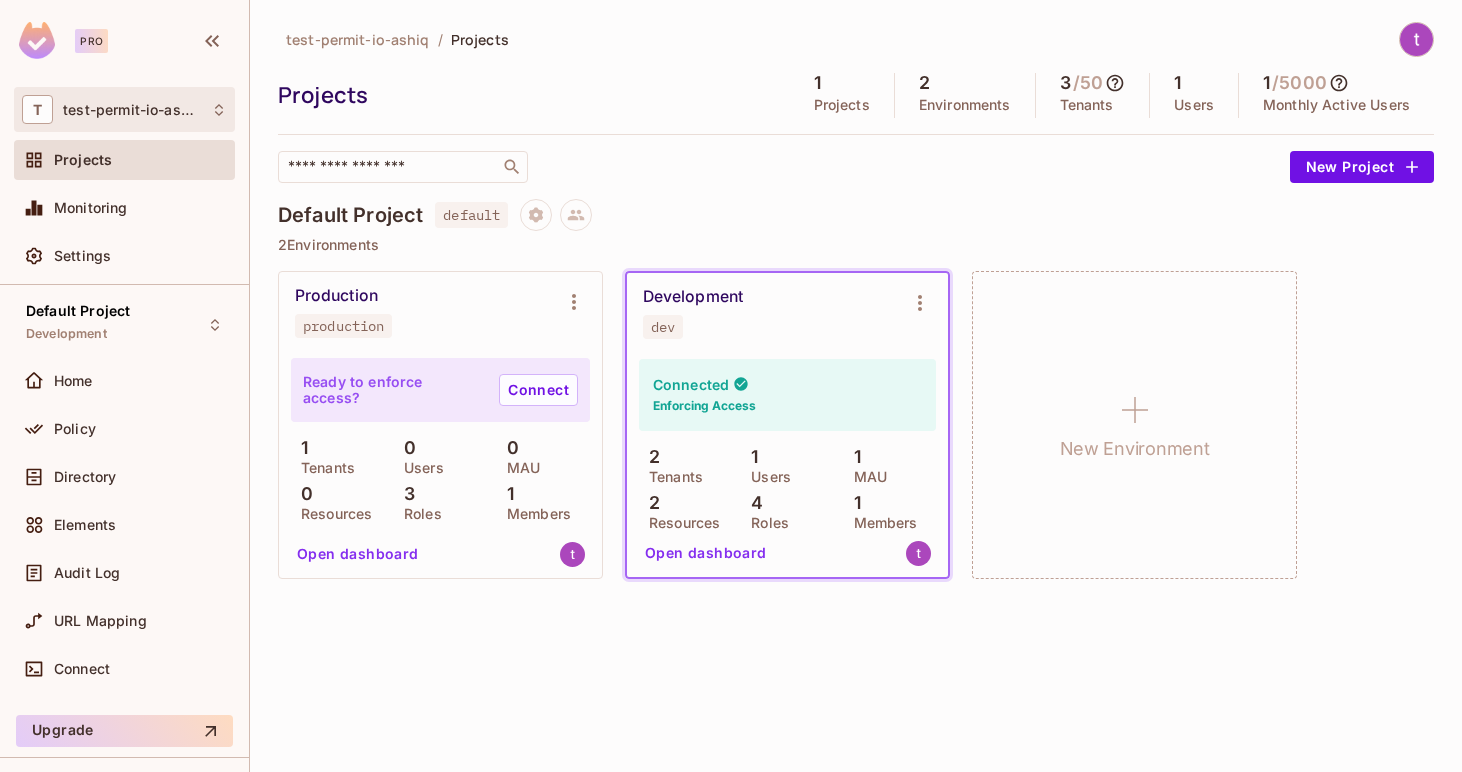 click on "T test-permit-io-ashiq" at bounding box center [124, 109] 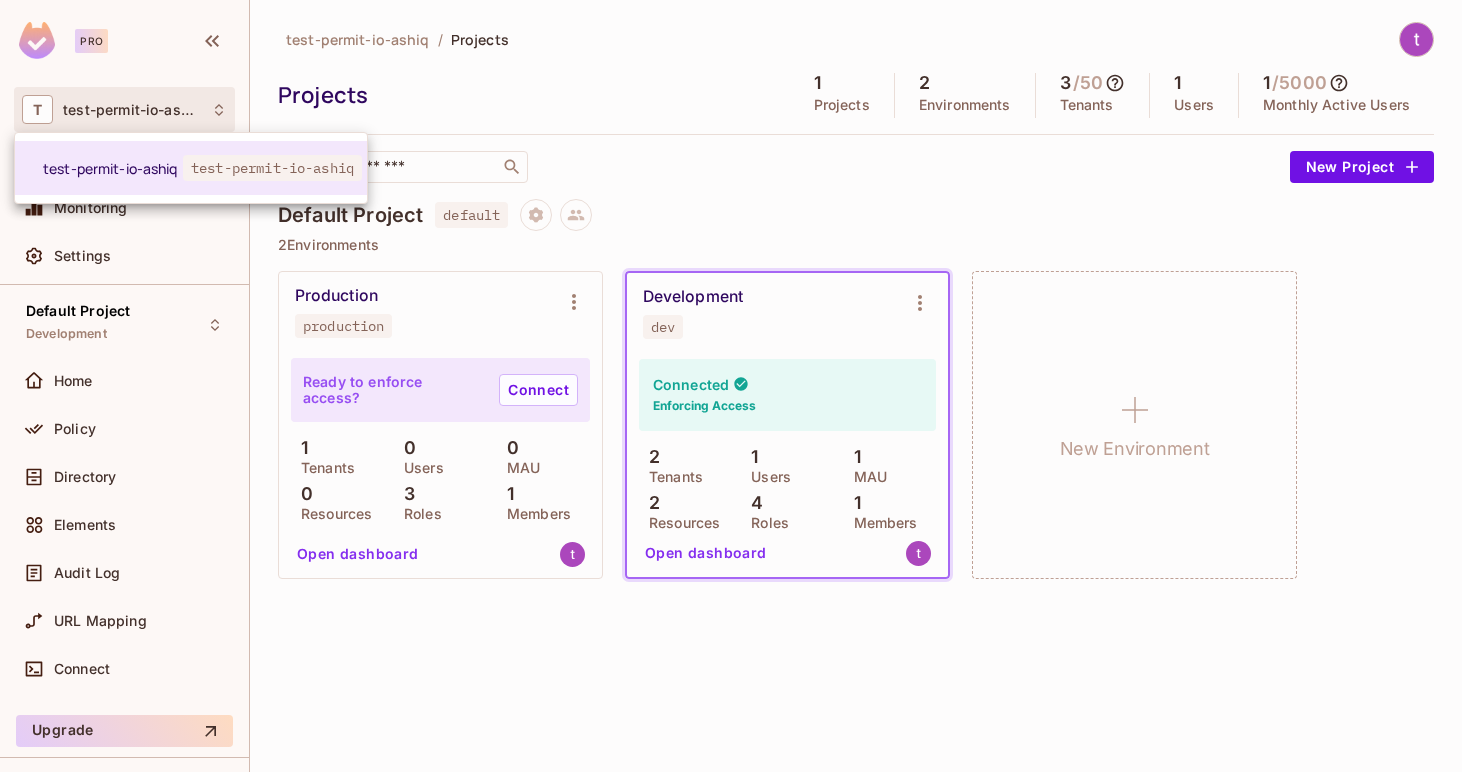 click at bounding box center [731, 386] 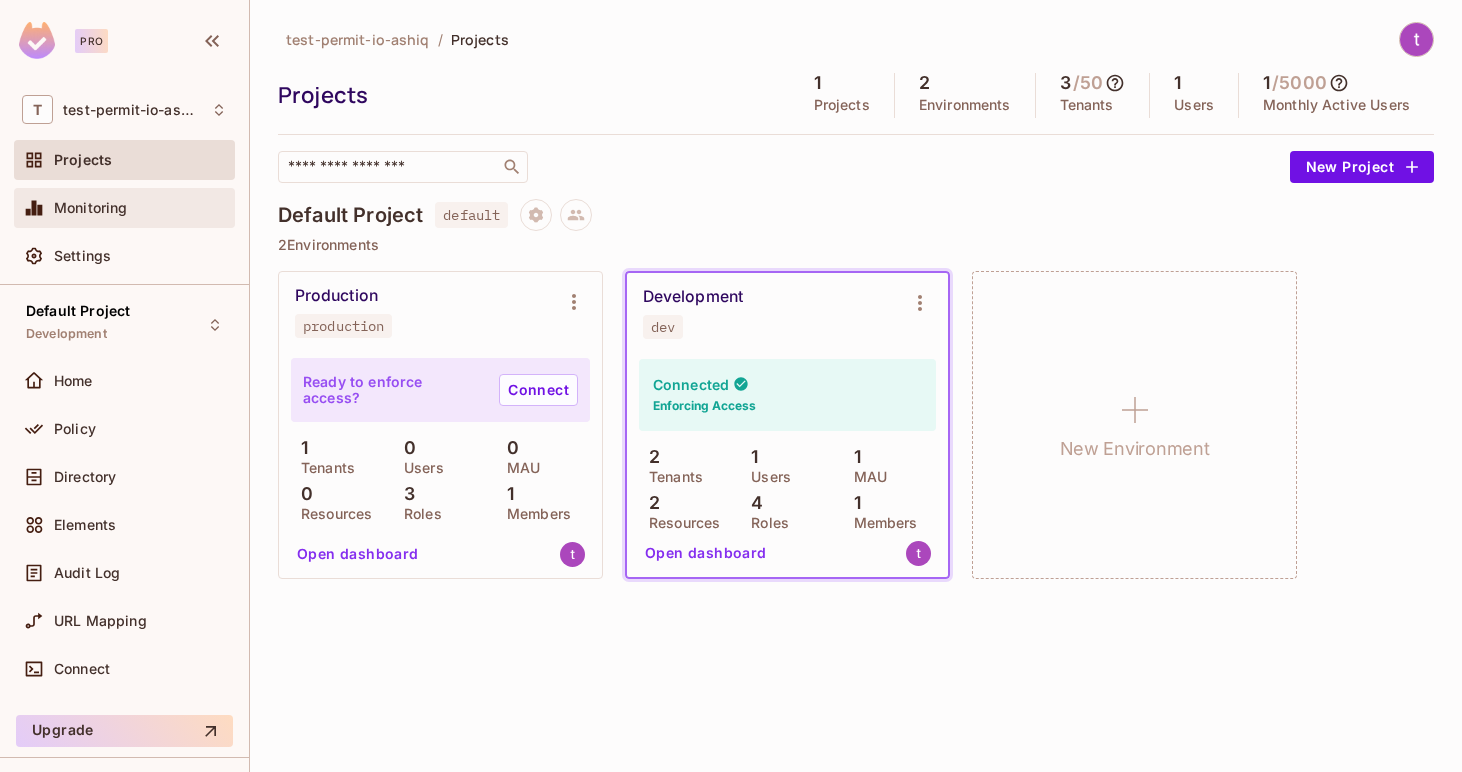 click on "Monitoring" at bounding box center (140, 208) 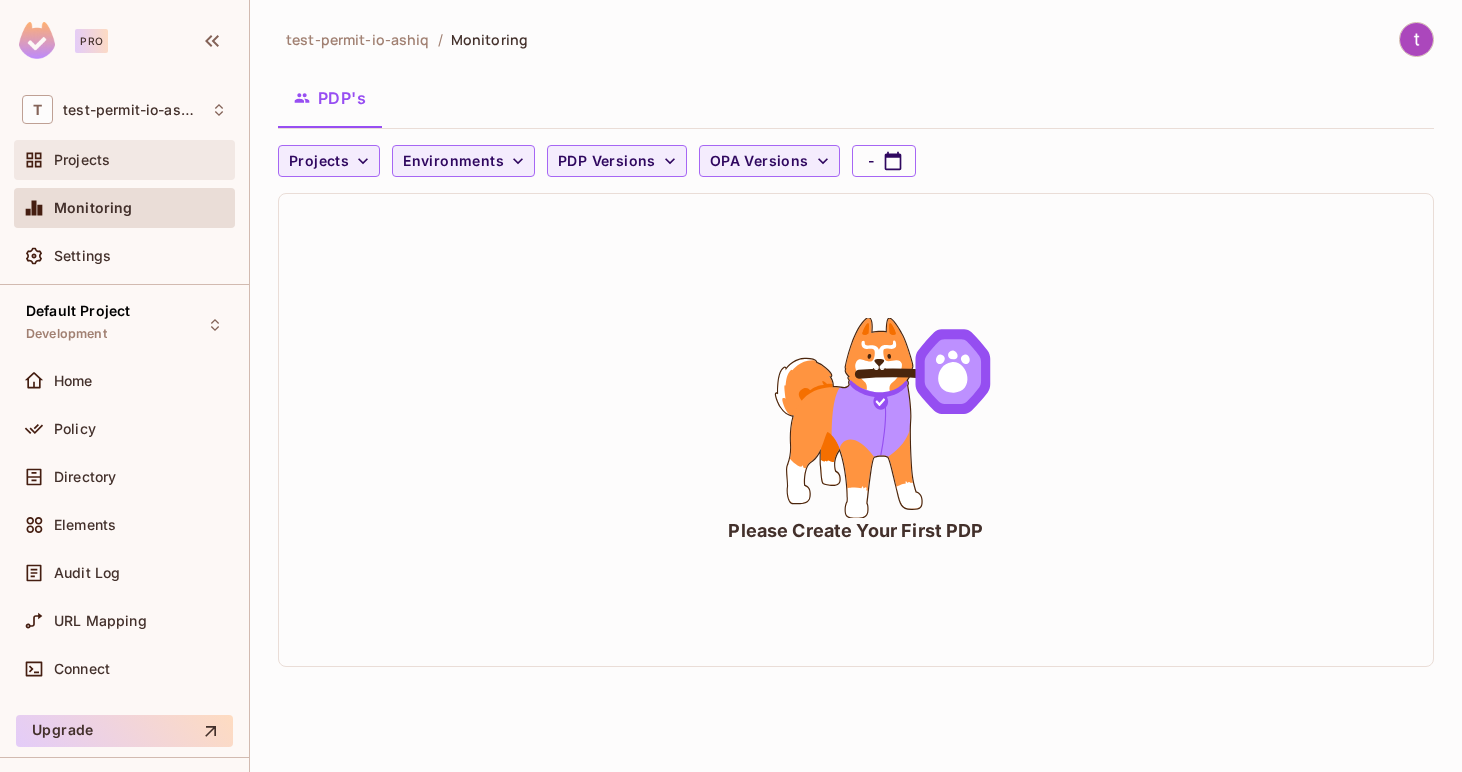 click on "Projects" at bounding box center (140, 160) 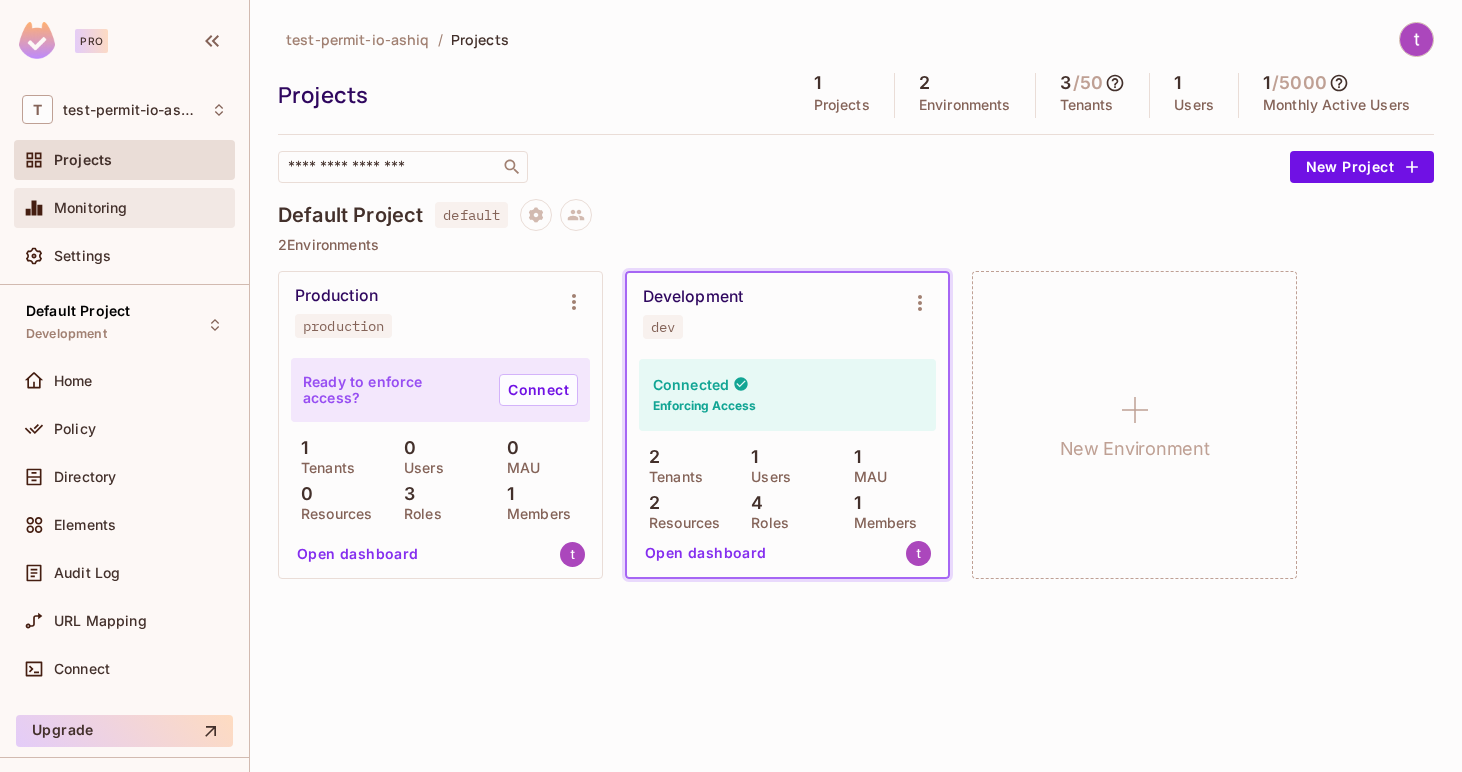 click on "Monitoring" at bounding box center (124, 208) 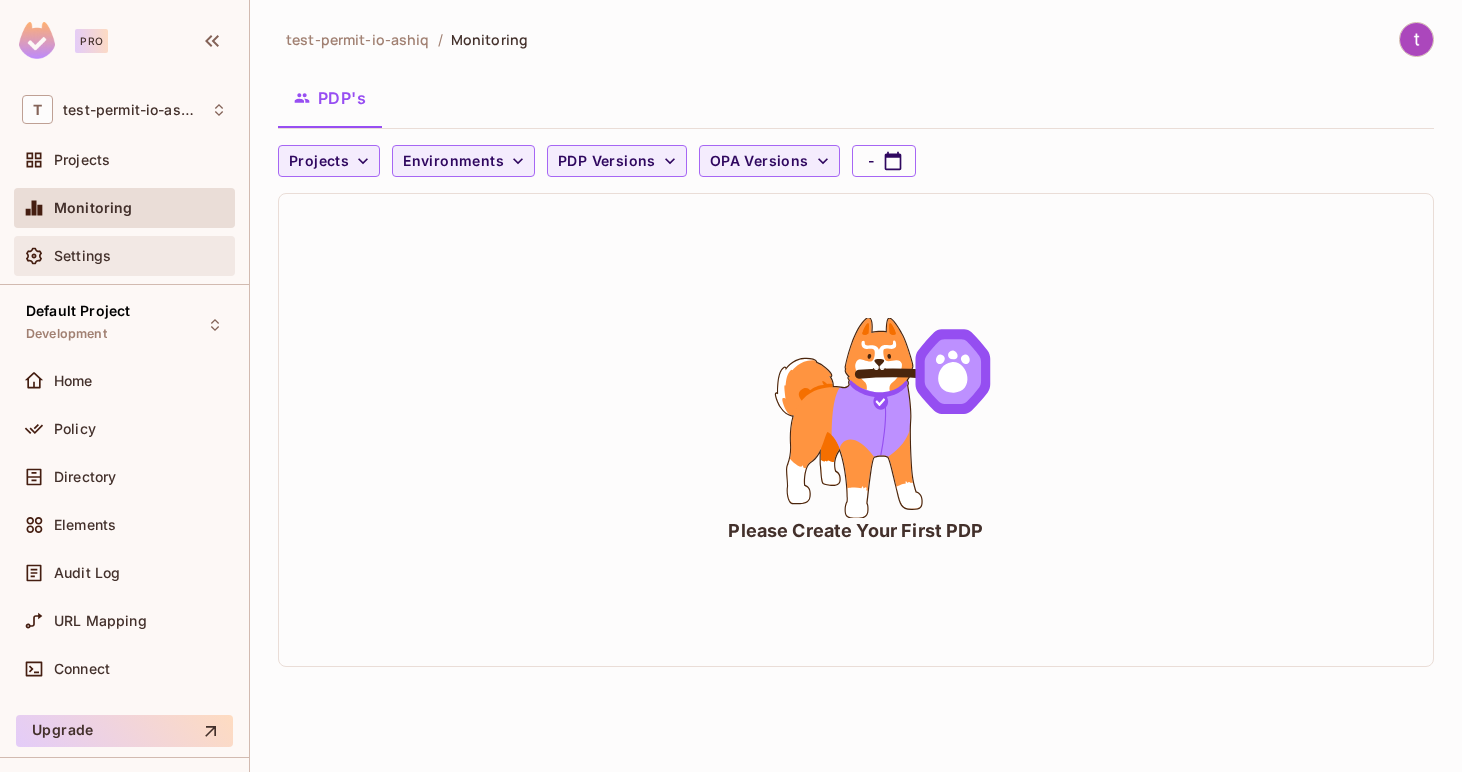 click on "Settings" at bounding box center (124, 256) 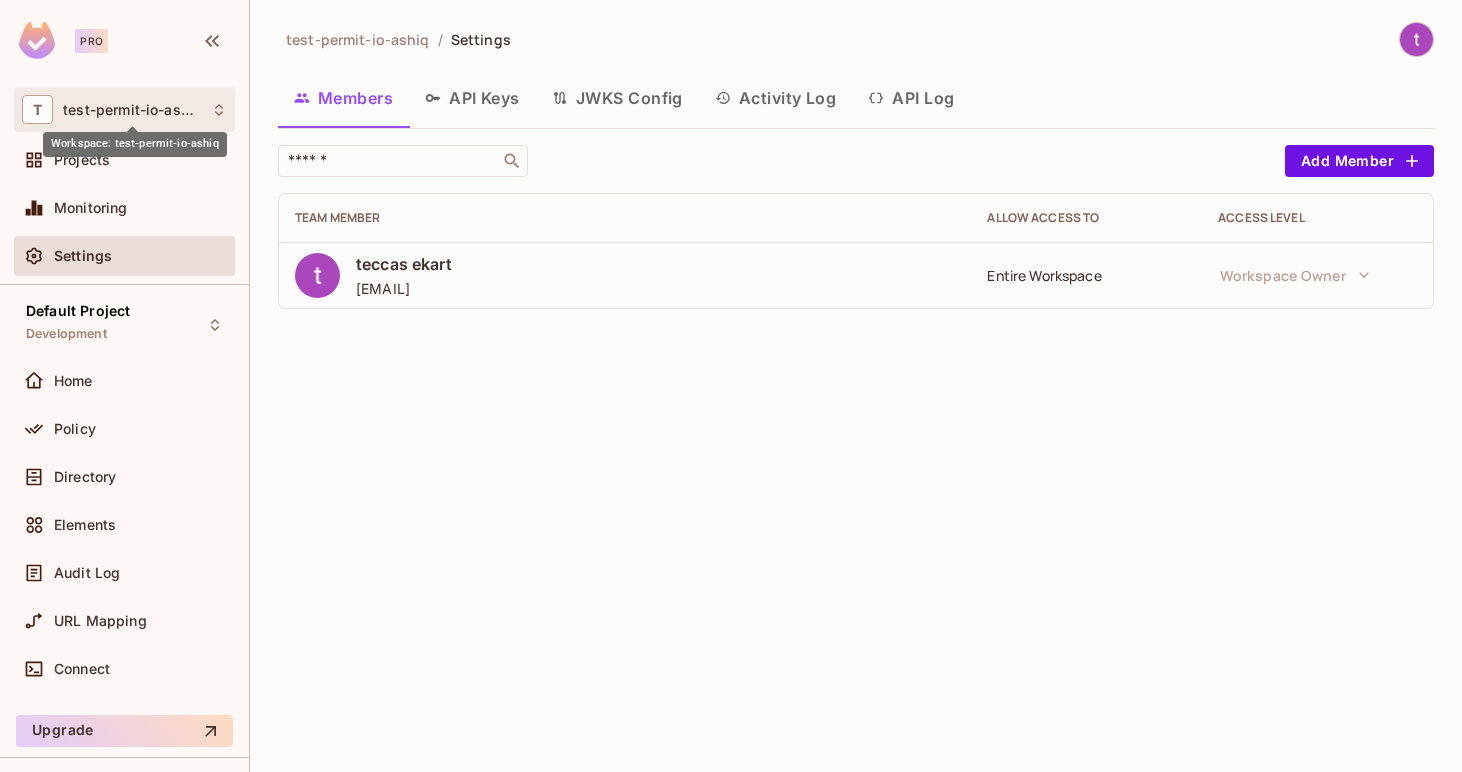 click on "test-permit-io-ashiq" at bounding box center (132, 110) 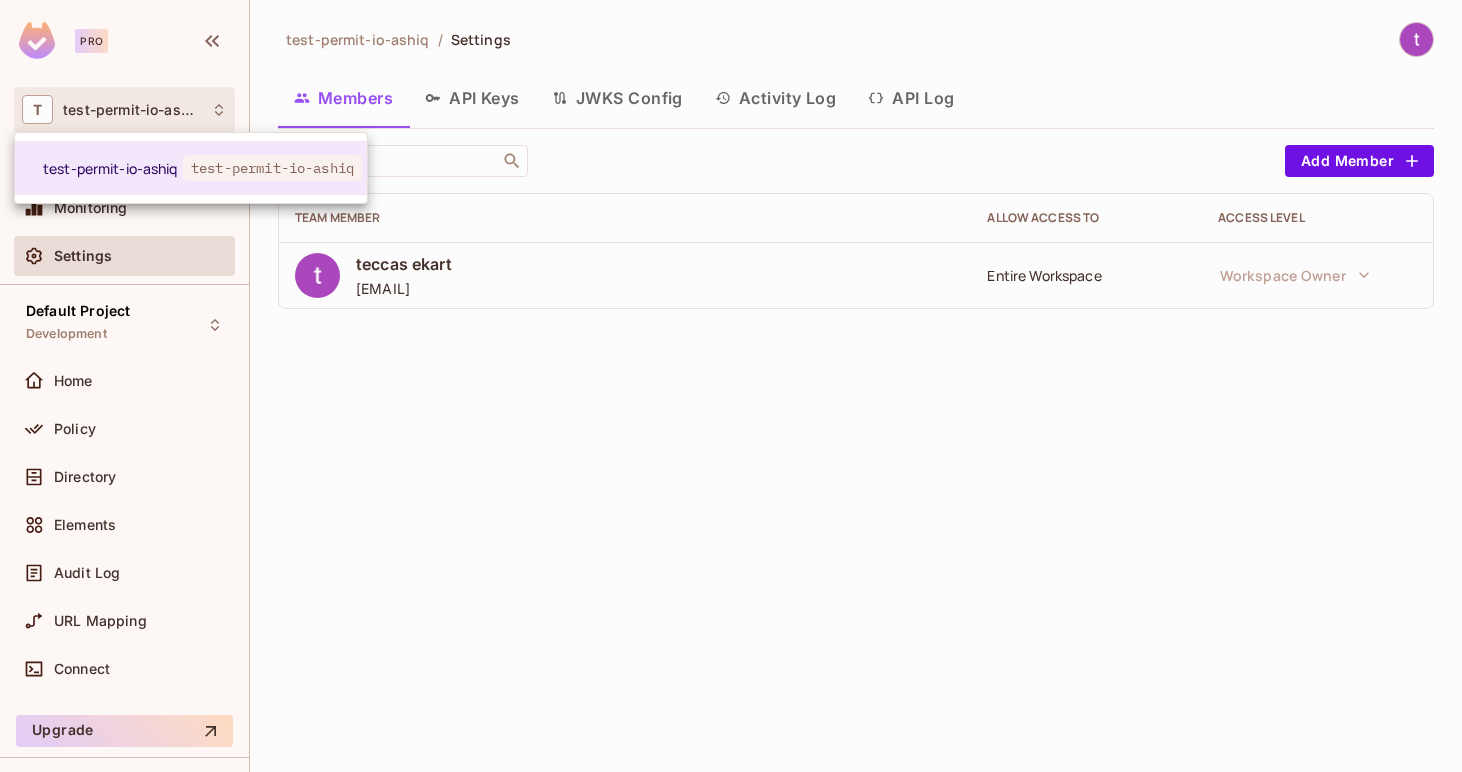 click at bounding box center (731, 386) 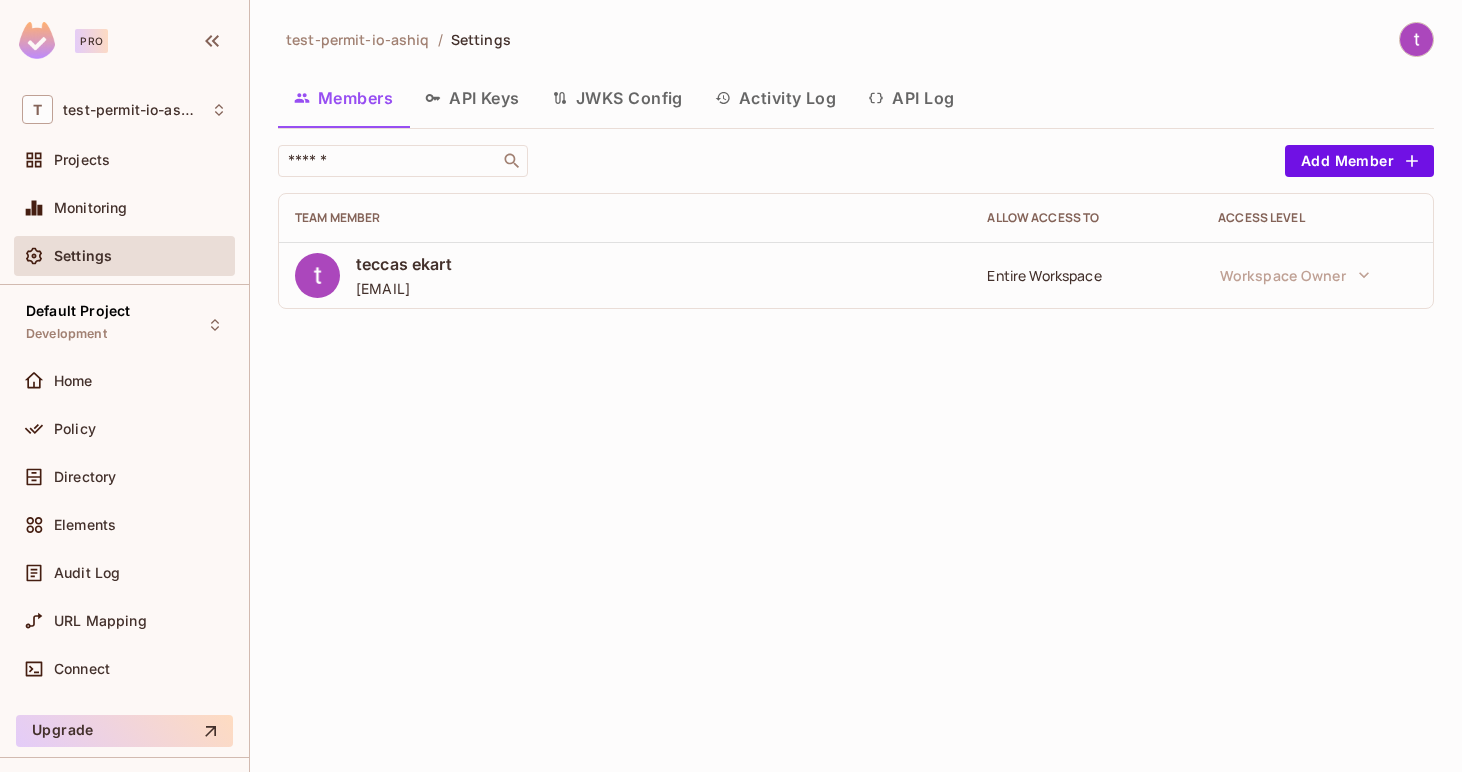 drag, startPoint x: 8, startPoint y: 15, endPoint x: 554, endPoint y: 280, distance: 606.911 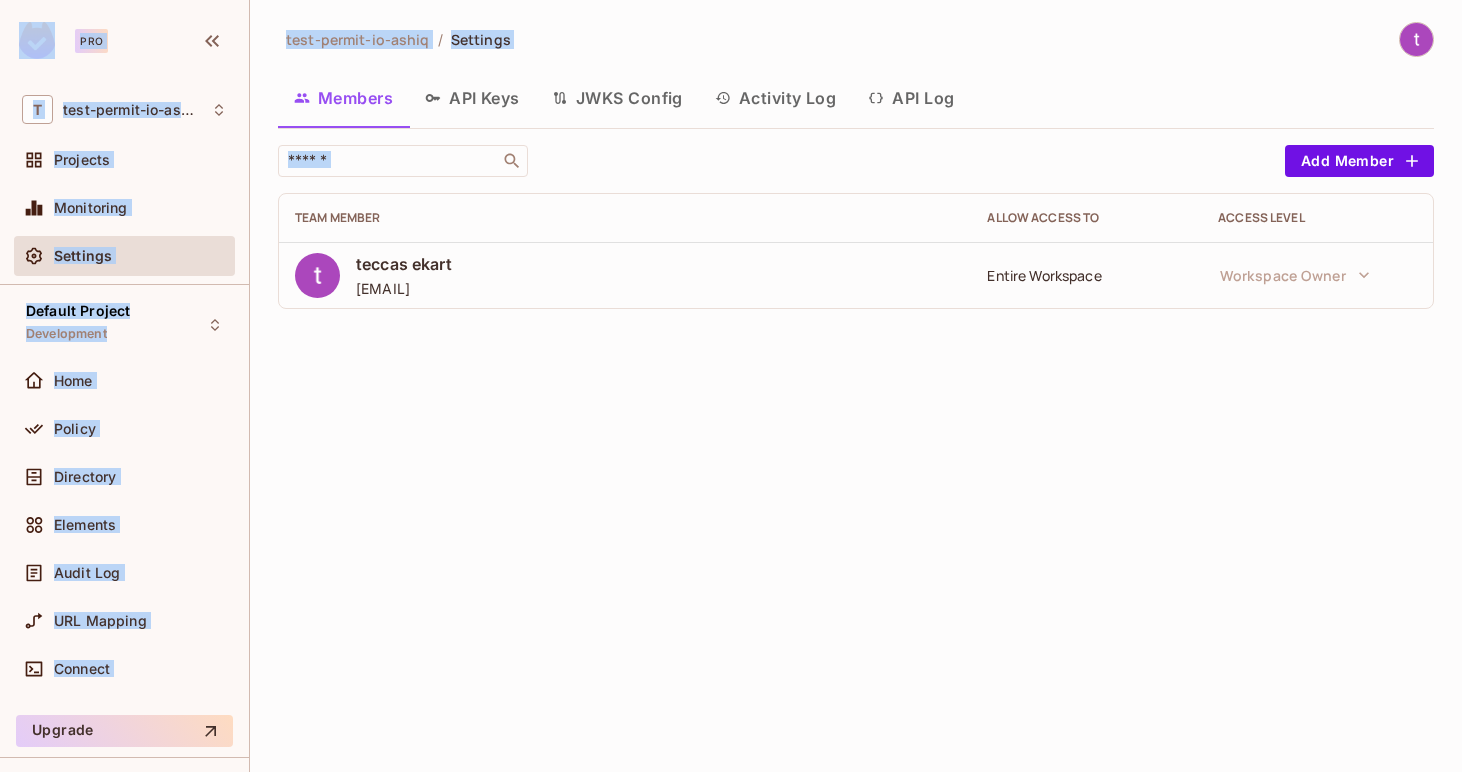 drag, startPoint x: 10, startPoint y: 11, endPoint x: 682, endPoint y: 608, distance: 898.88434 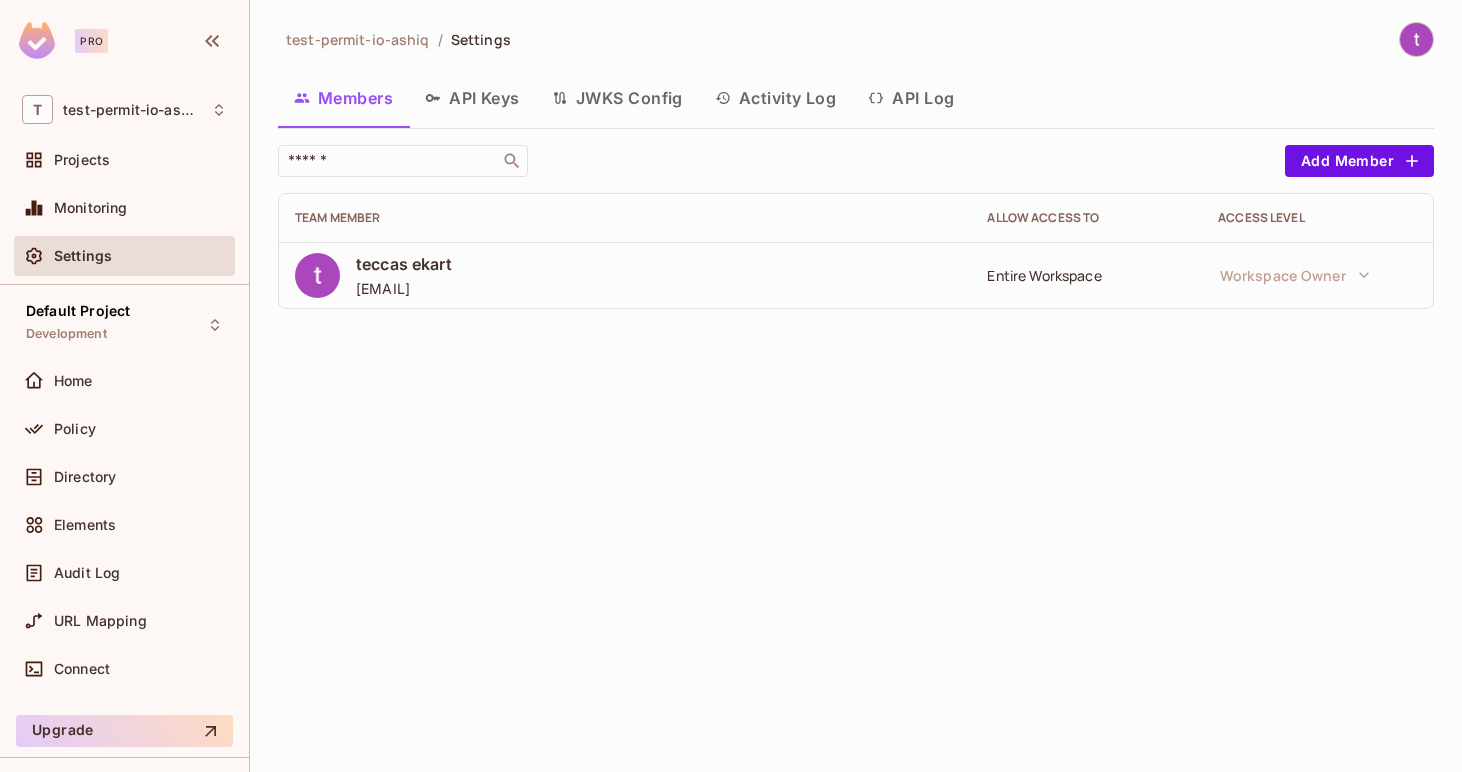 drag, startPoint x: 705, startPoint y: 398, endPoint x: 343, endPoint y: 234, distance: 397.41666 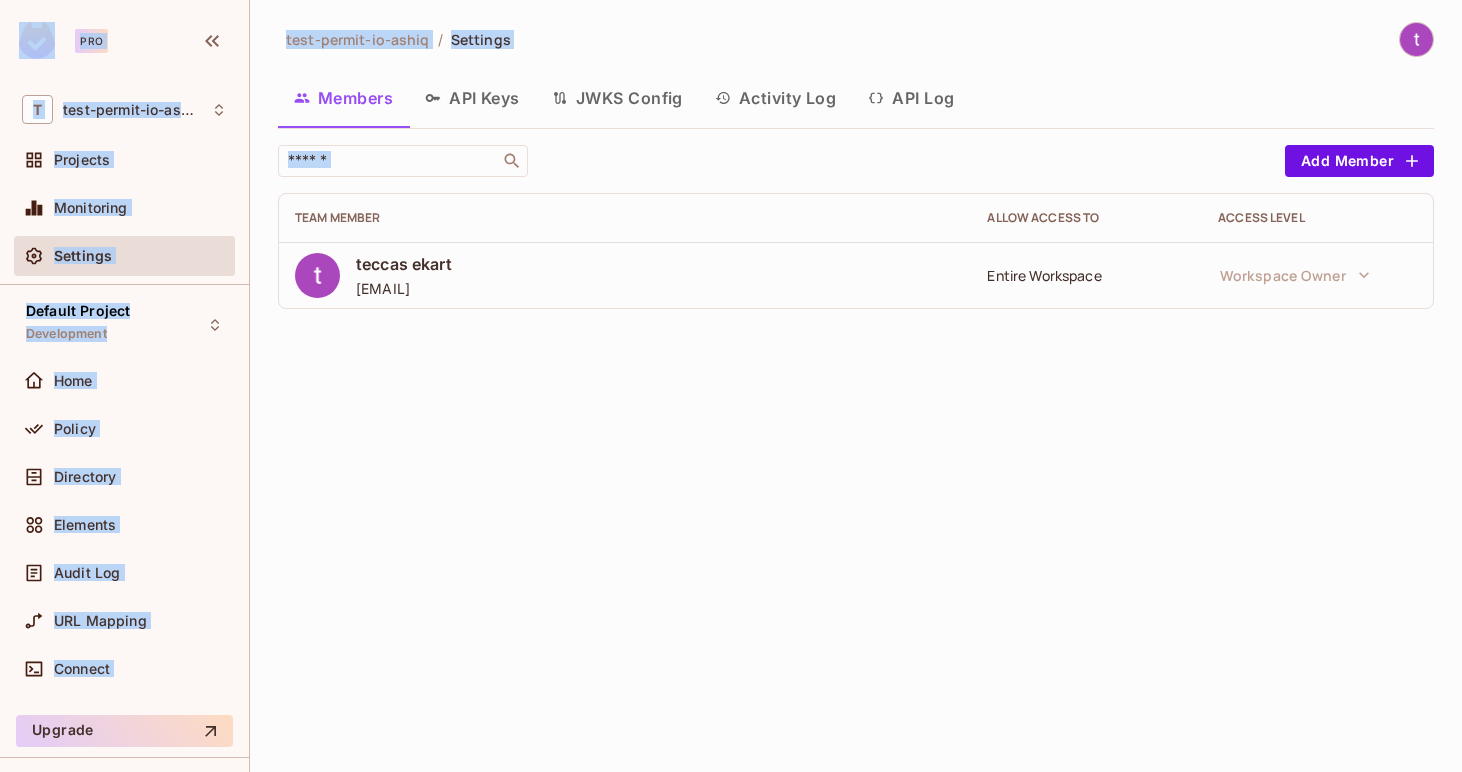 drag, startPoint x: 11, startPoint y: 9, endPoint x: 1027, endPoint y: 388, distance: 1084.3878 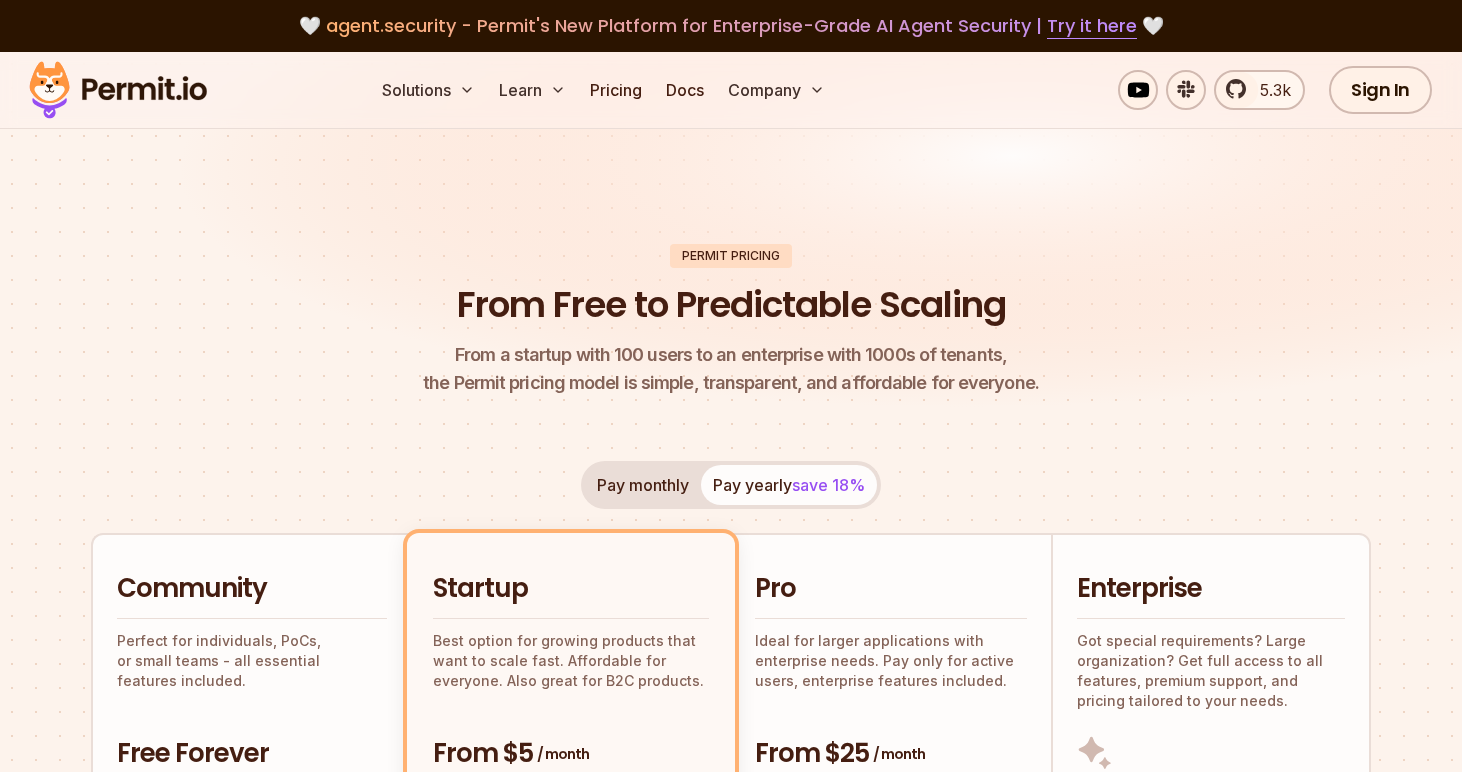 scroll, scrollTop: 0, scrollLeft: 0, axis: both 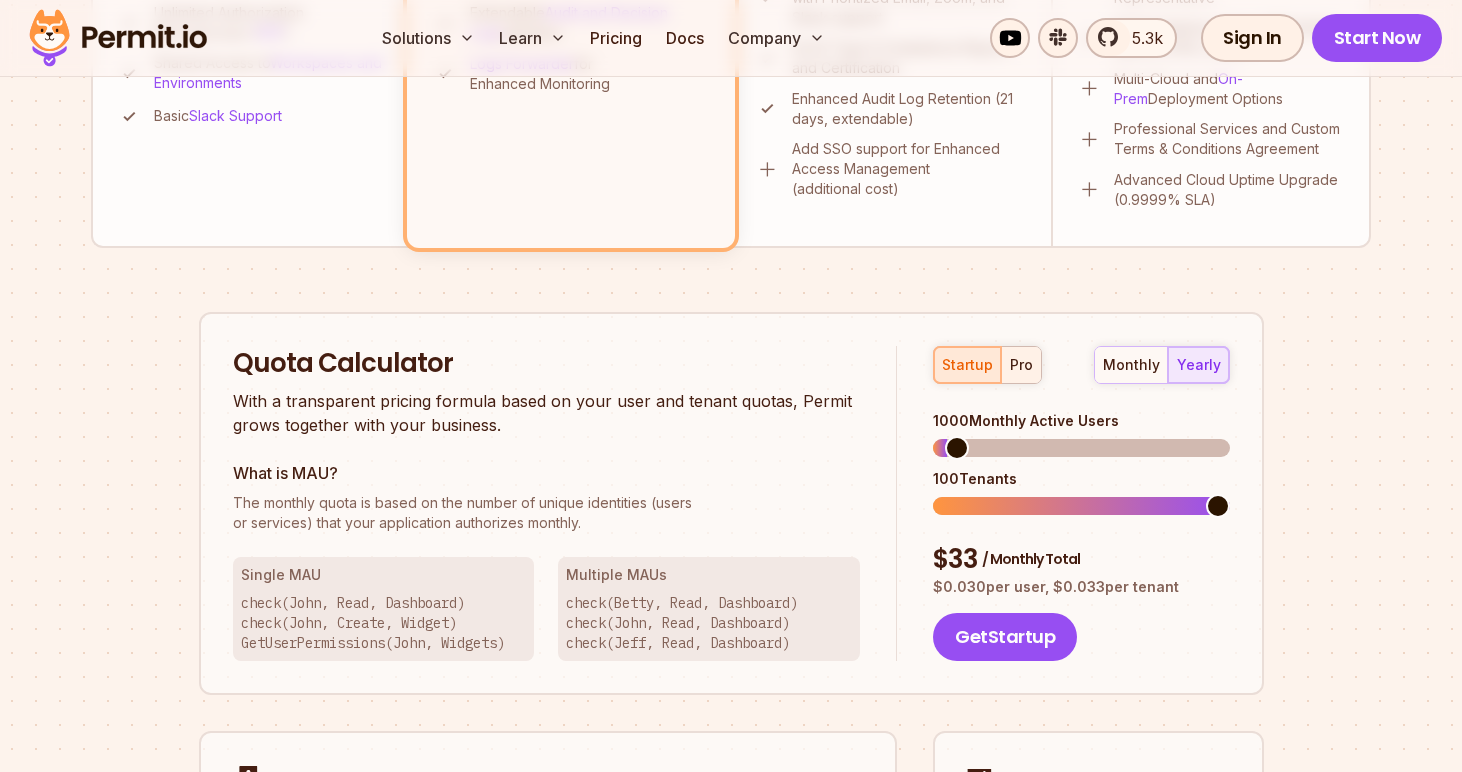 click on "pro" at bounding box center [1021, 365] 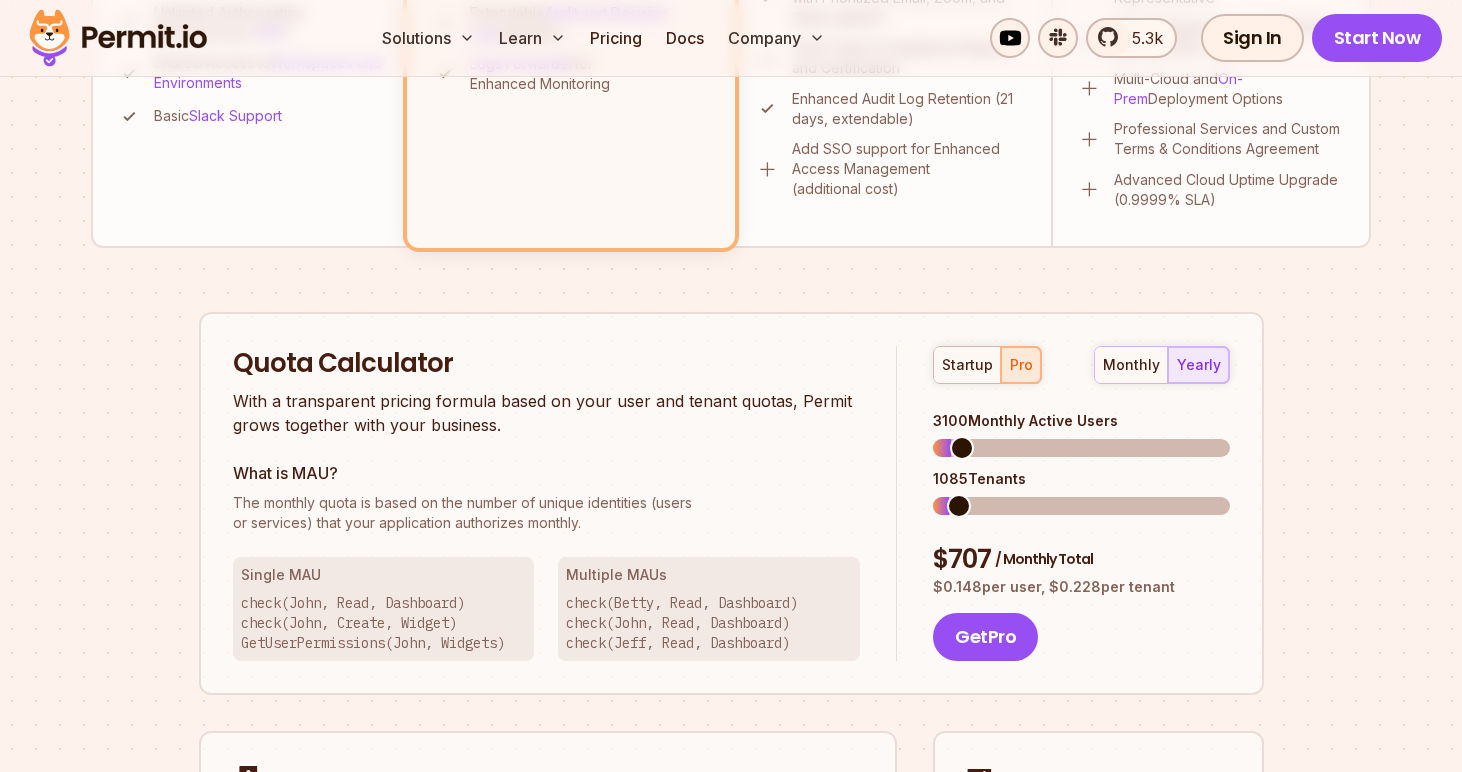 click at bounding box center [962, 448] 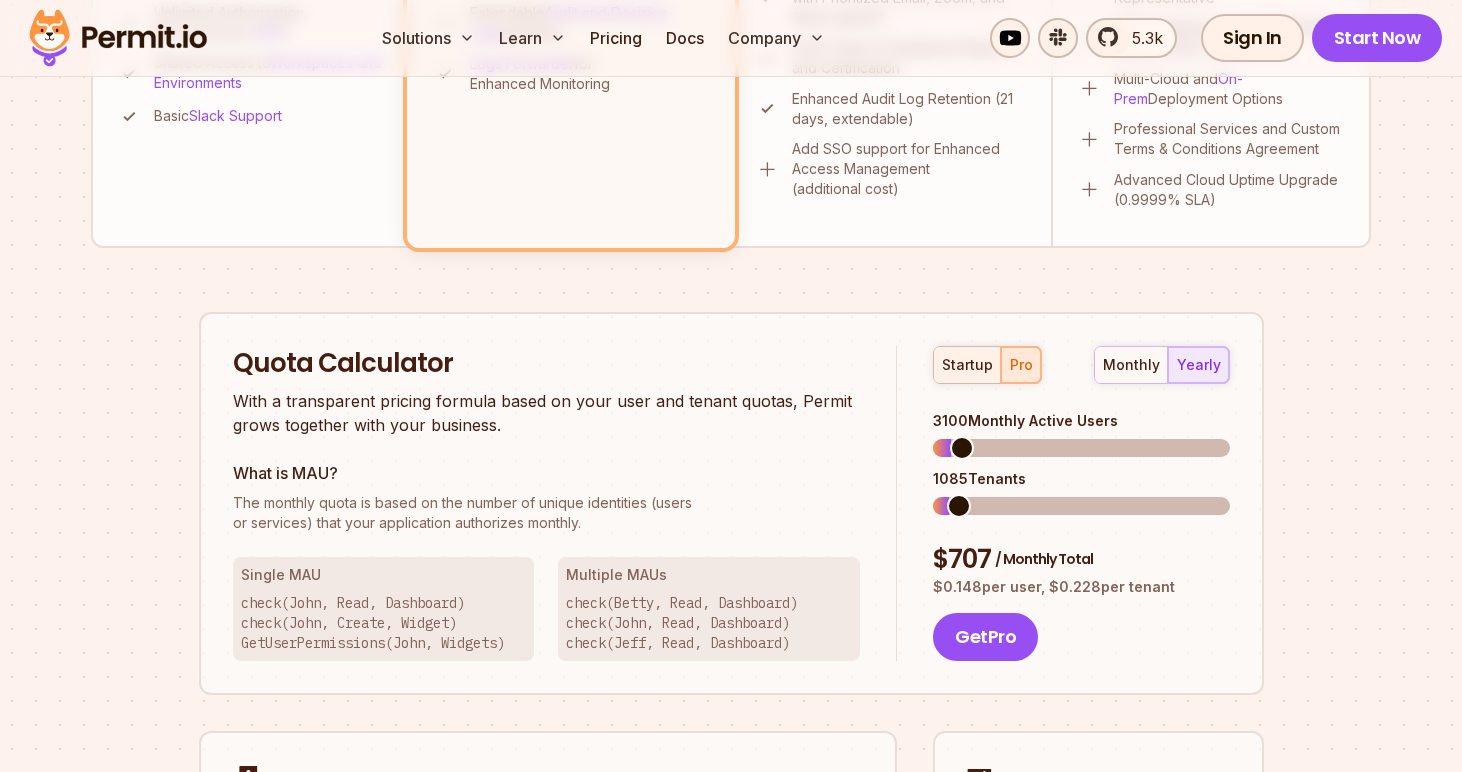 click on "startup" at bounding box center [967, 365] 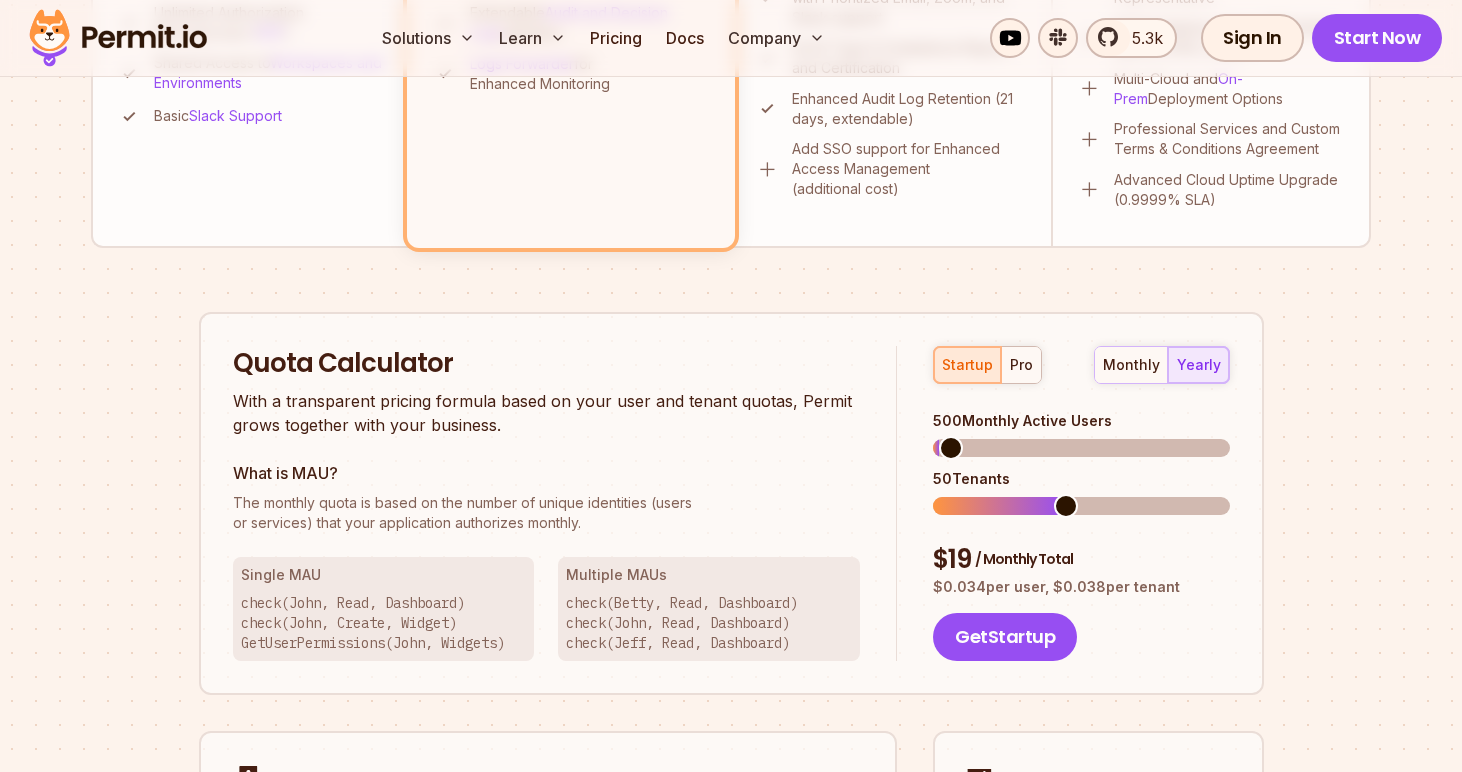 click at bounding box center [951, 448] 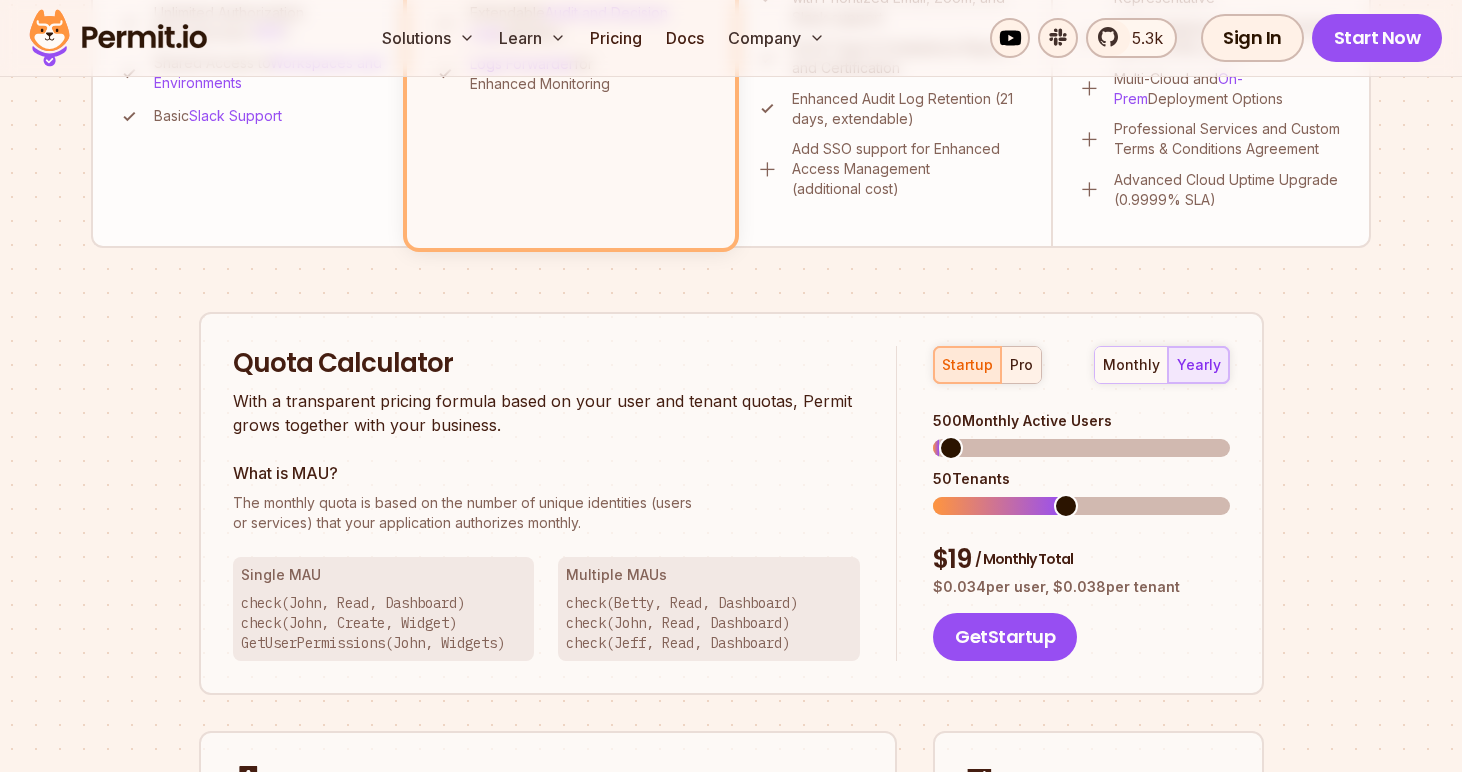 click on "pro" at bounding box center (1021, 365) 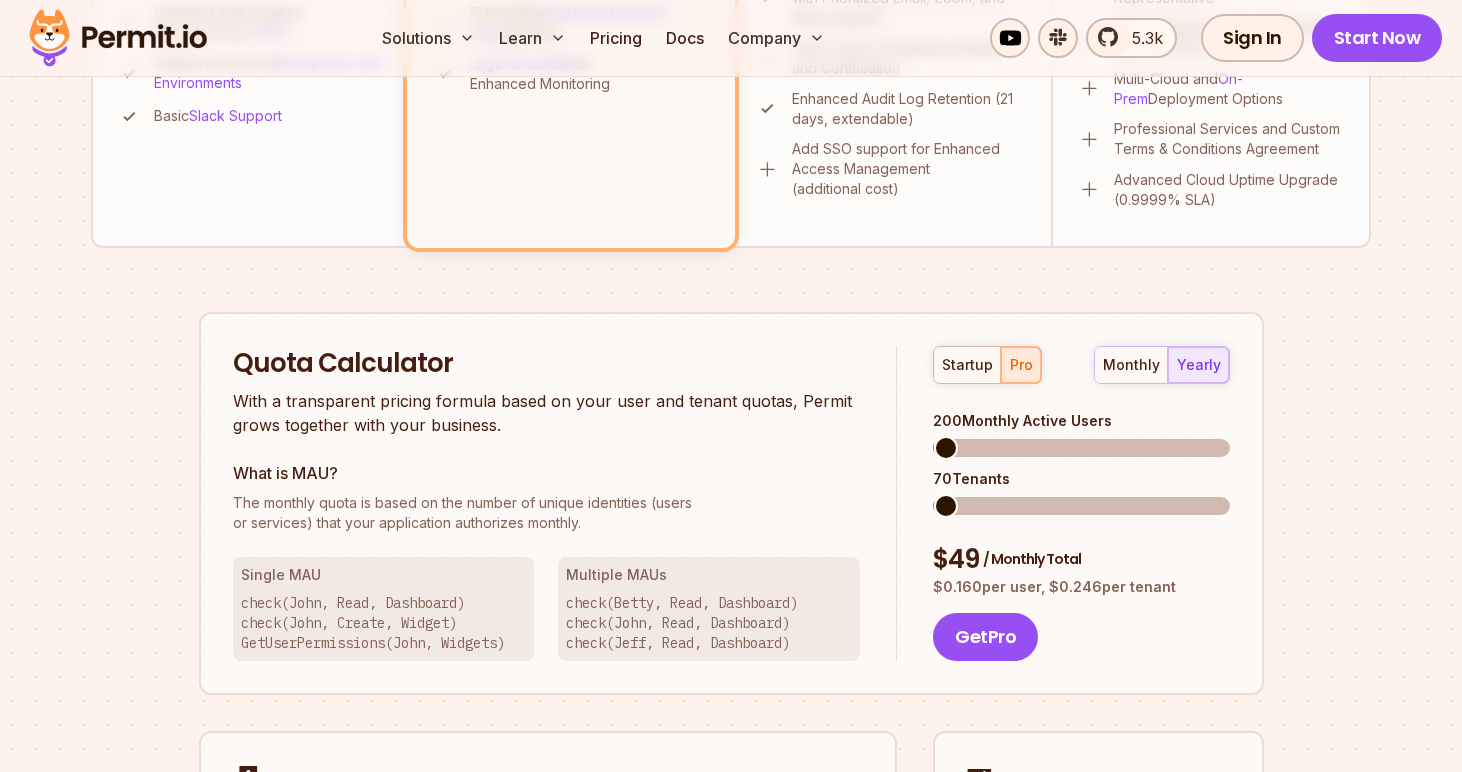 click at bounding box center (946, 448) 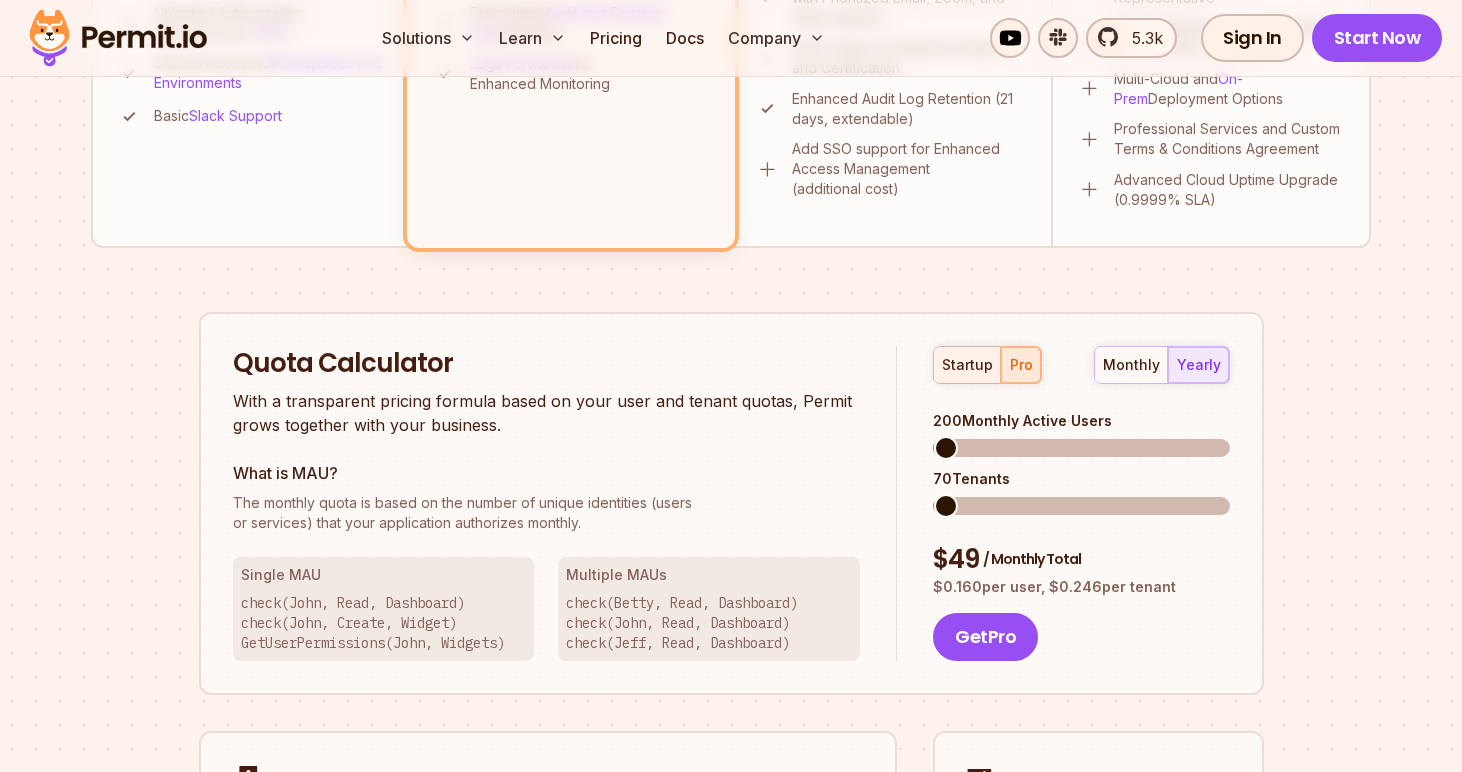 click on "startup" at bounding box center (967, 365) 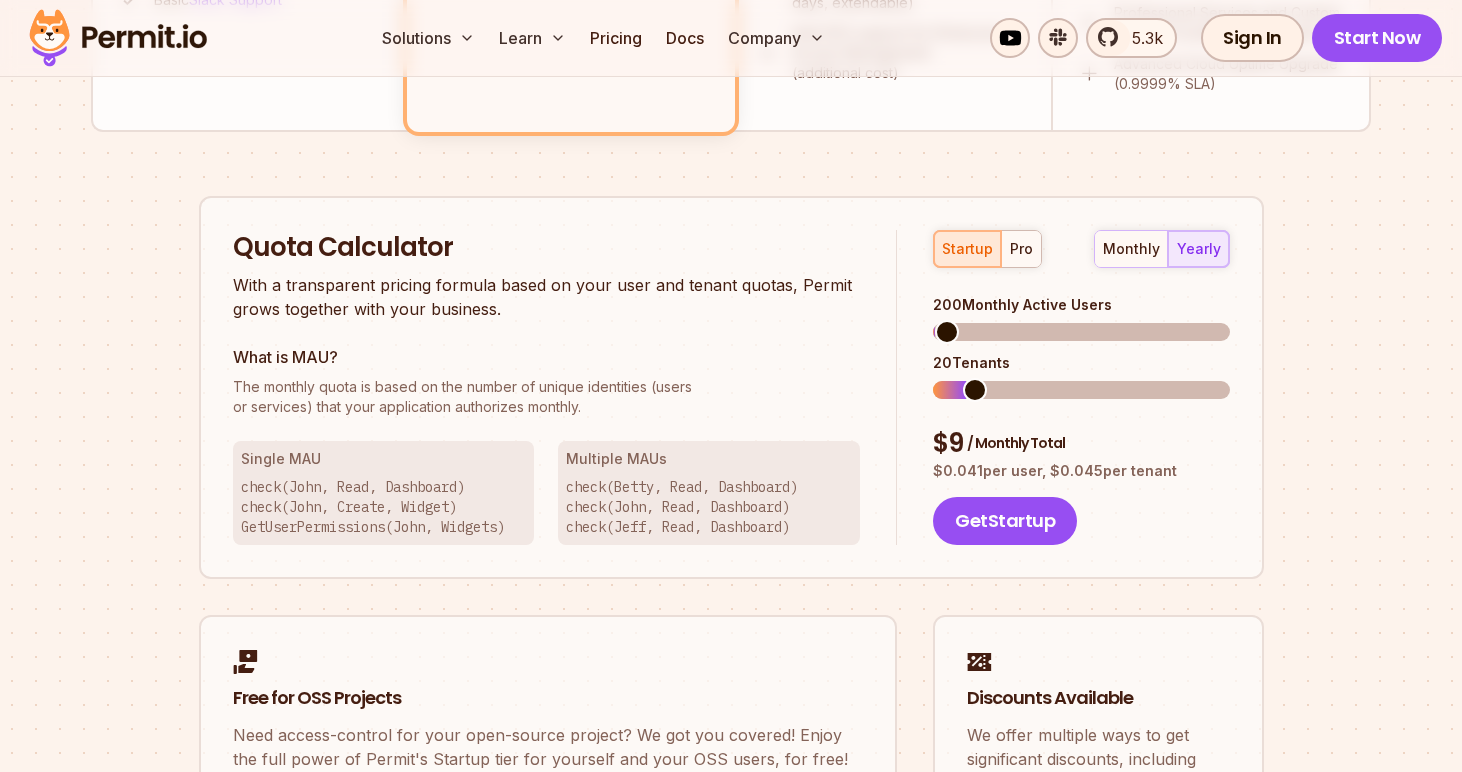 scroll, scrollTop: 1187, scrollLeft: 0, axis: vertical 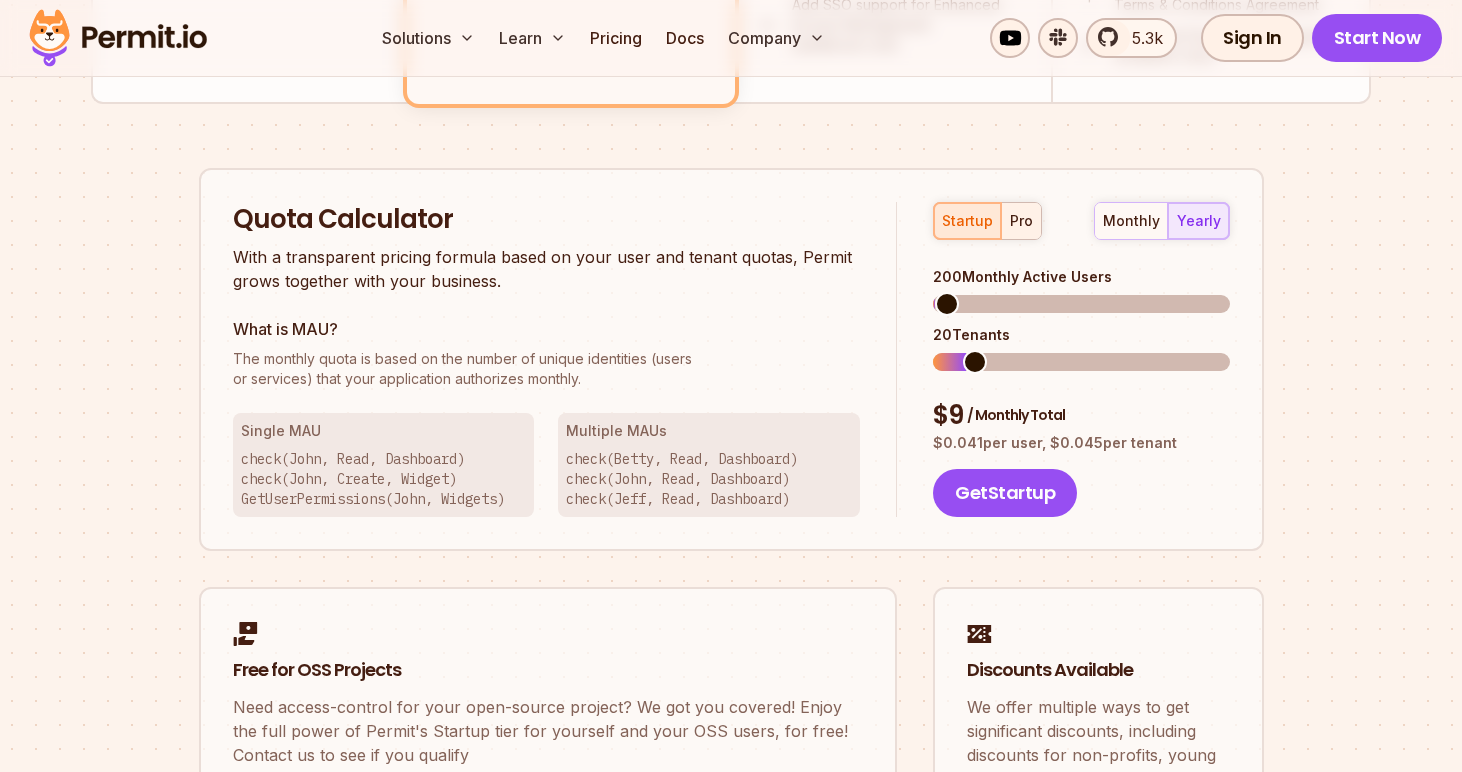 click on "pro" at bounding box center [1021, 221] 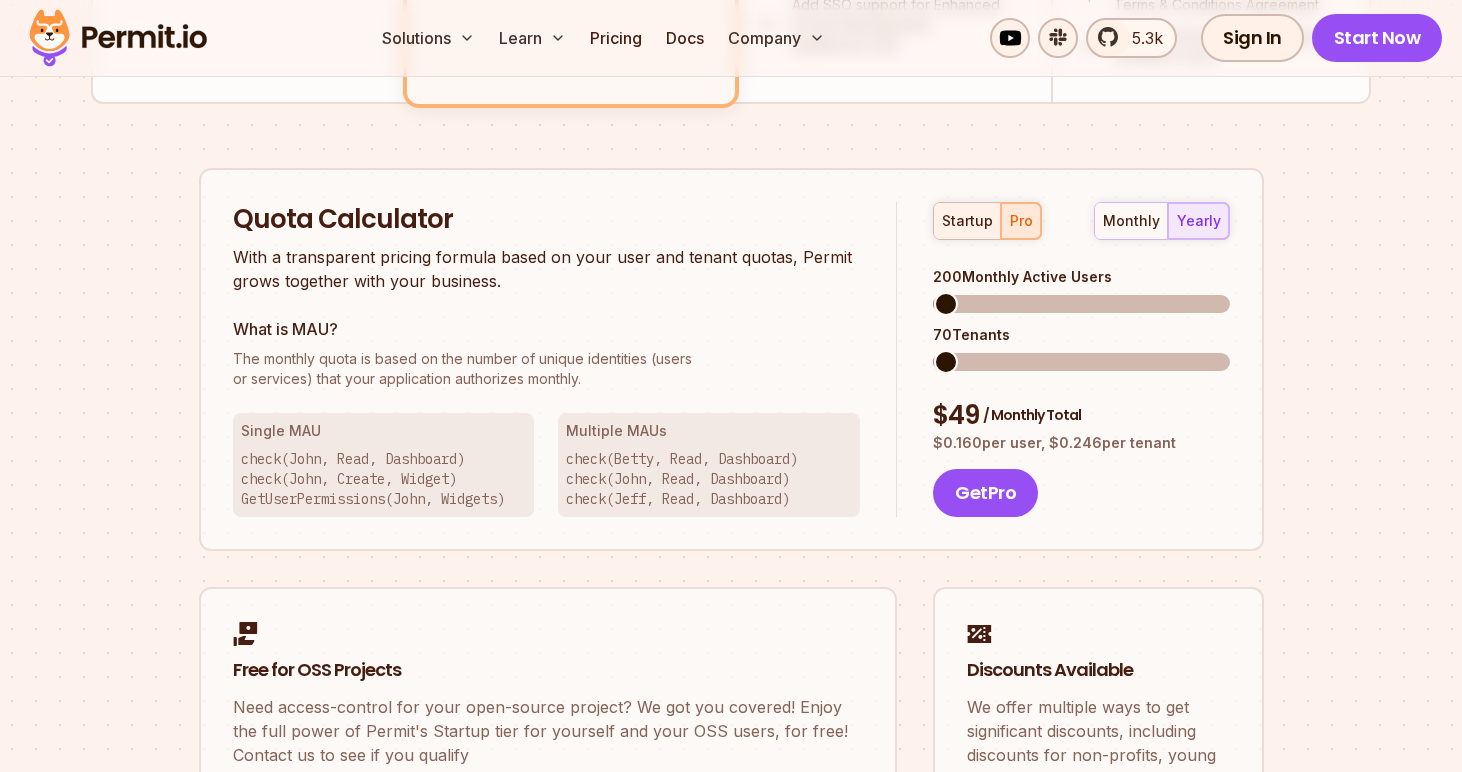 click on "startup" at bounding box center [967, 221] 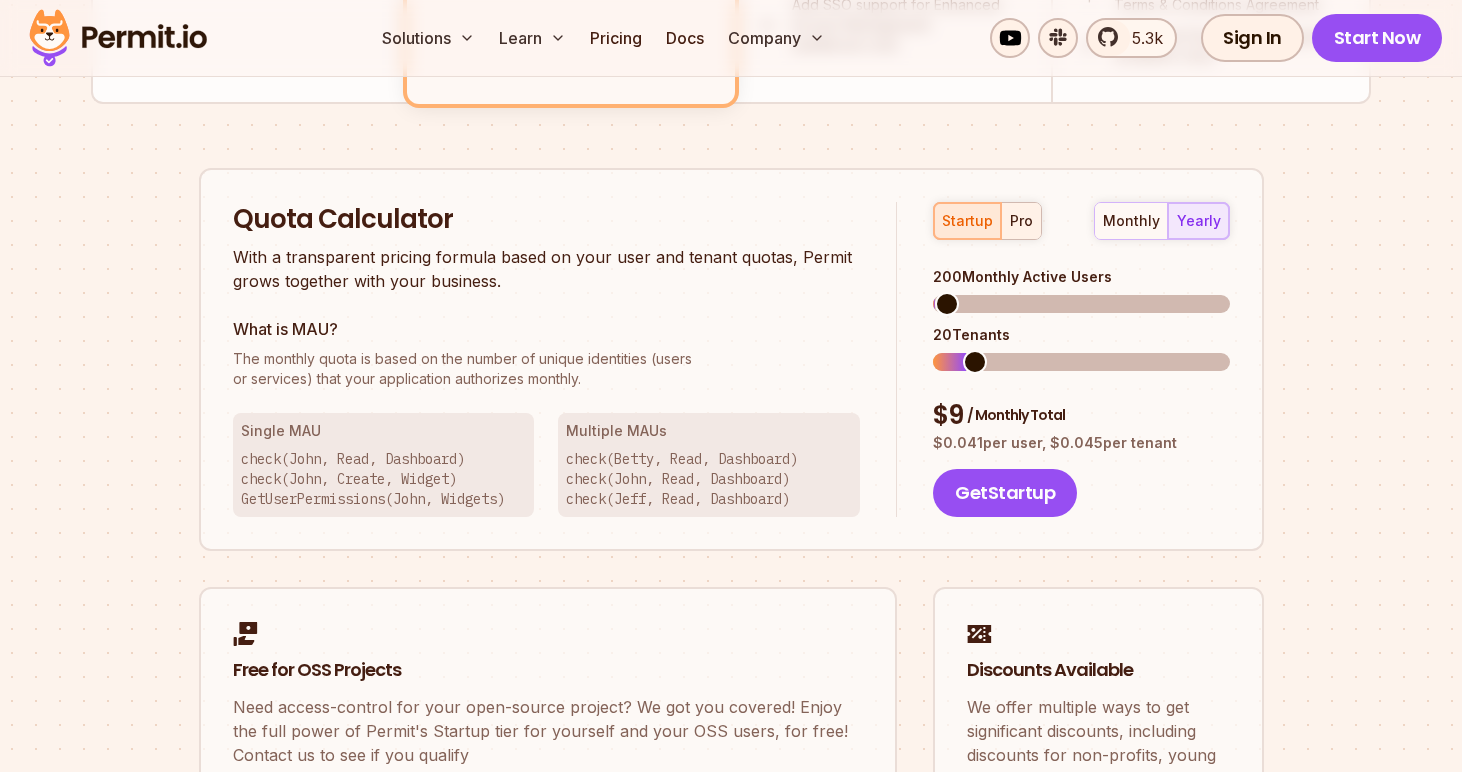 click on "pro" at bounding box center [1021, 221] 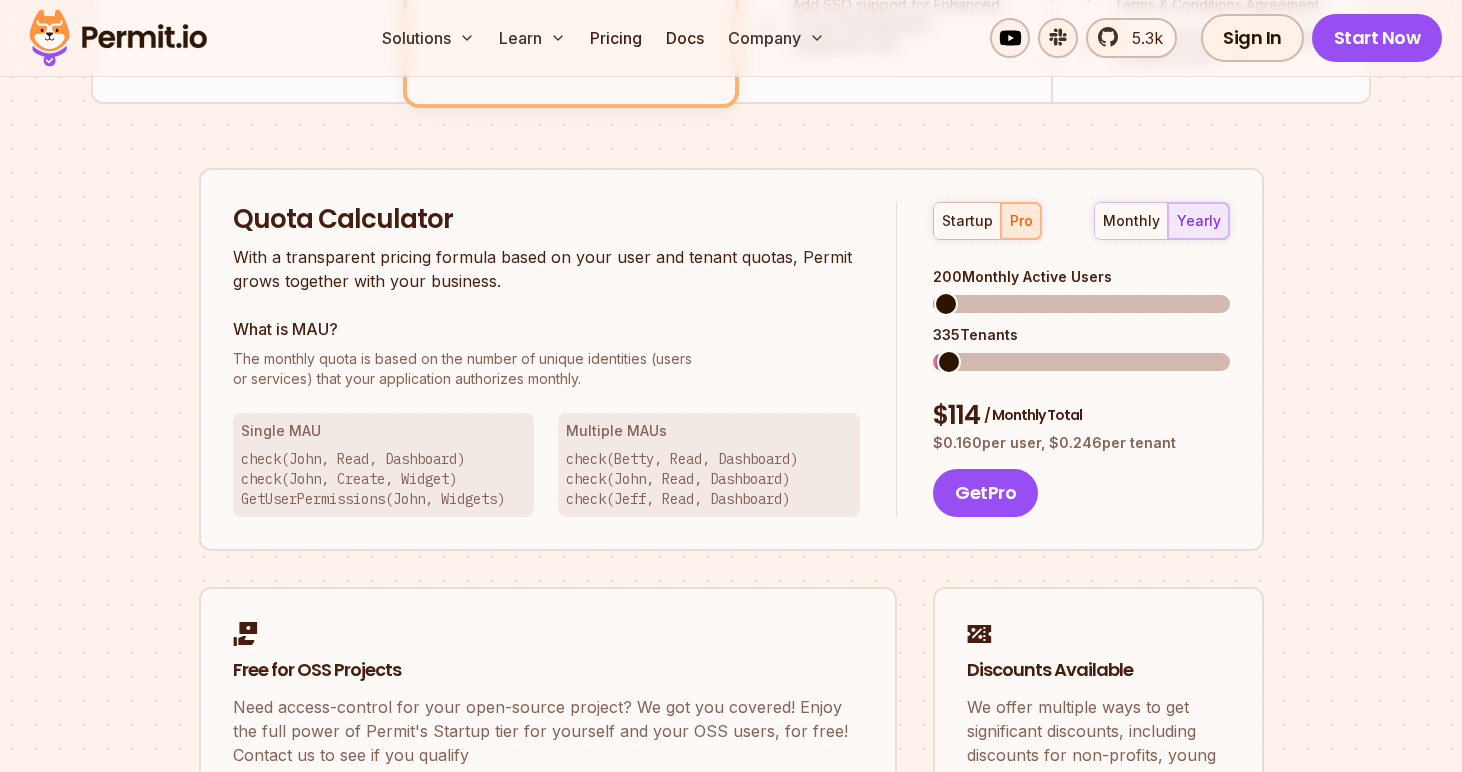 click on "startup pro monthly yearly 200 Monthly Active Users 335 Tenants $ 114 / Monthly Total $ 0.160 per user, $ 0.246 per tenant Get Pro" at bounding box center [1063, 360] 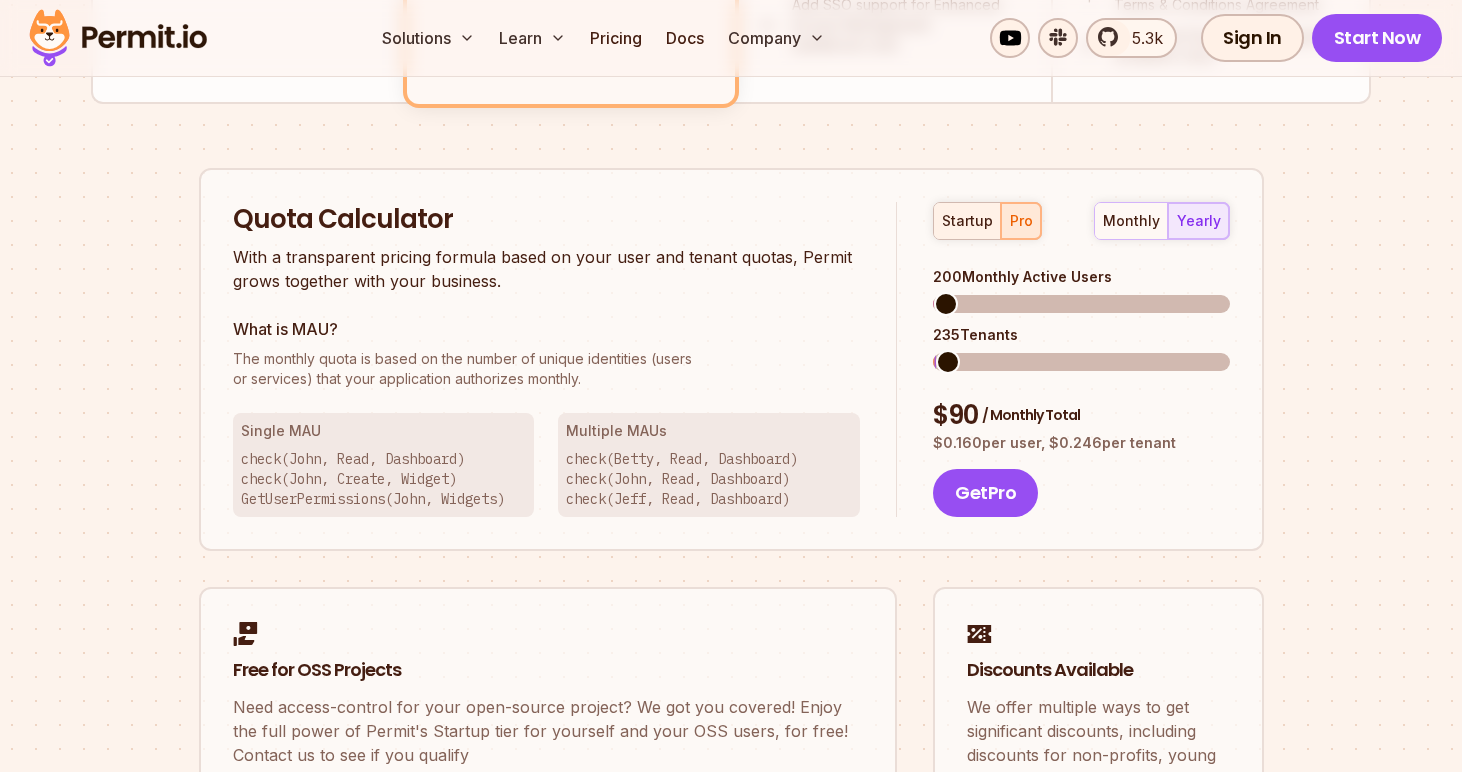 click on "startup" at bounding box center [967, 221] 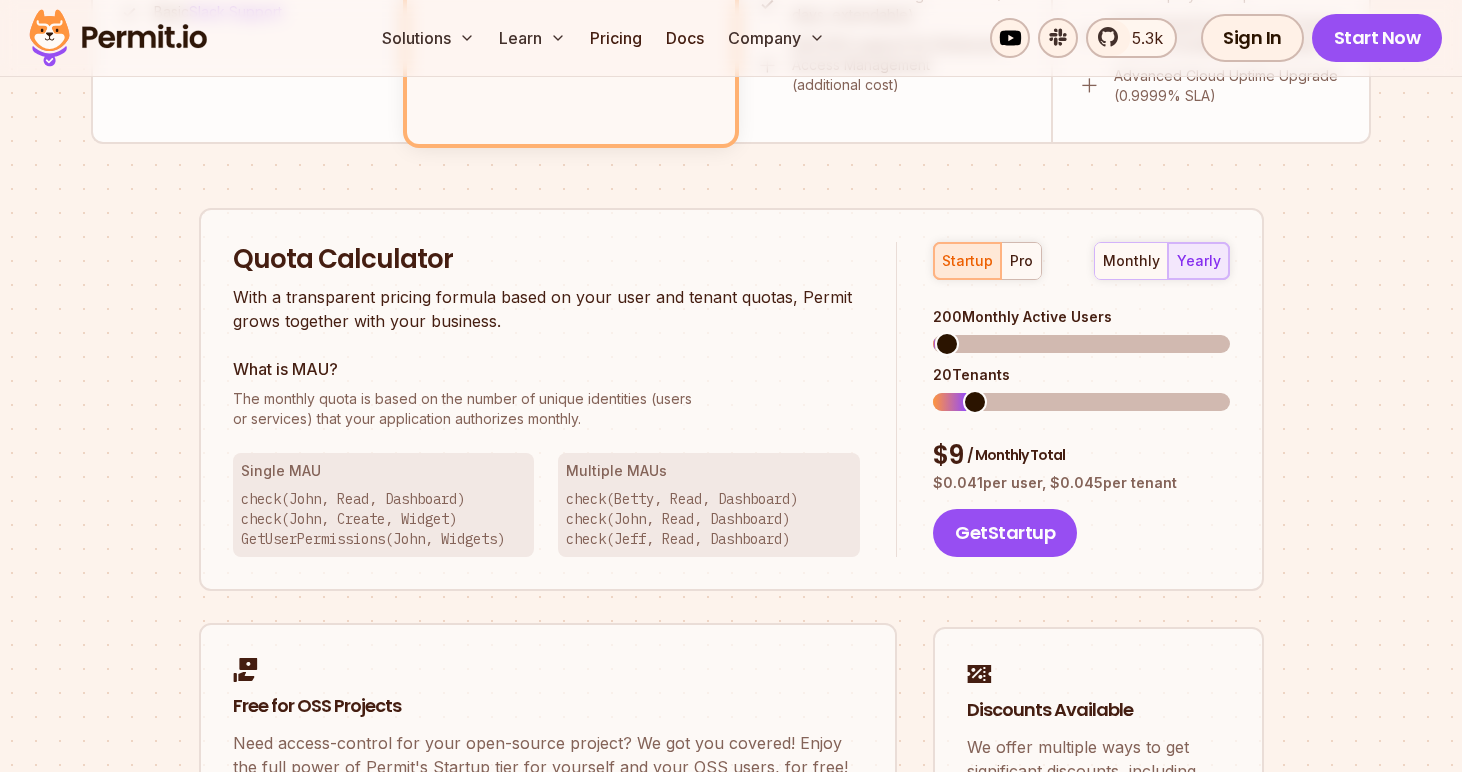 scroll, scrollTop: 1146, scrollLeft: 0, axis: vertical 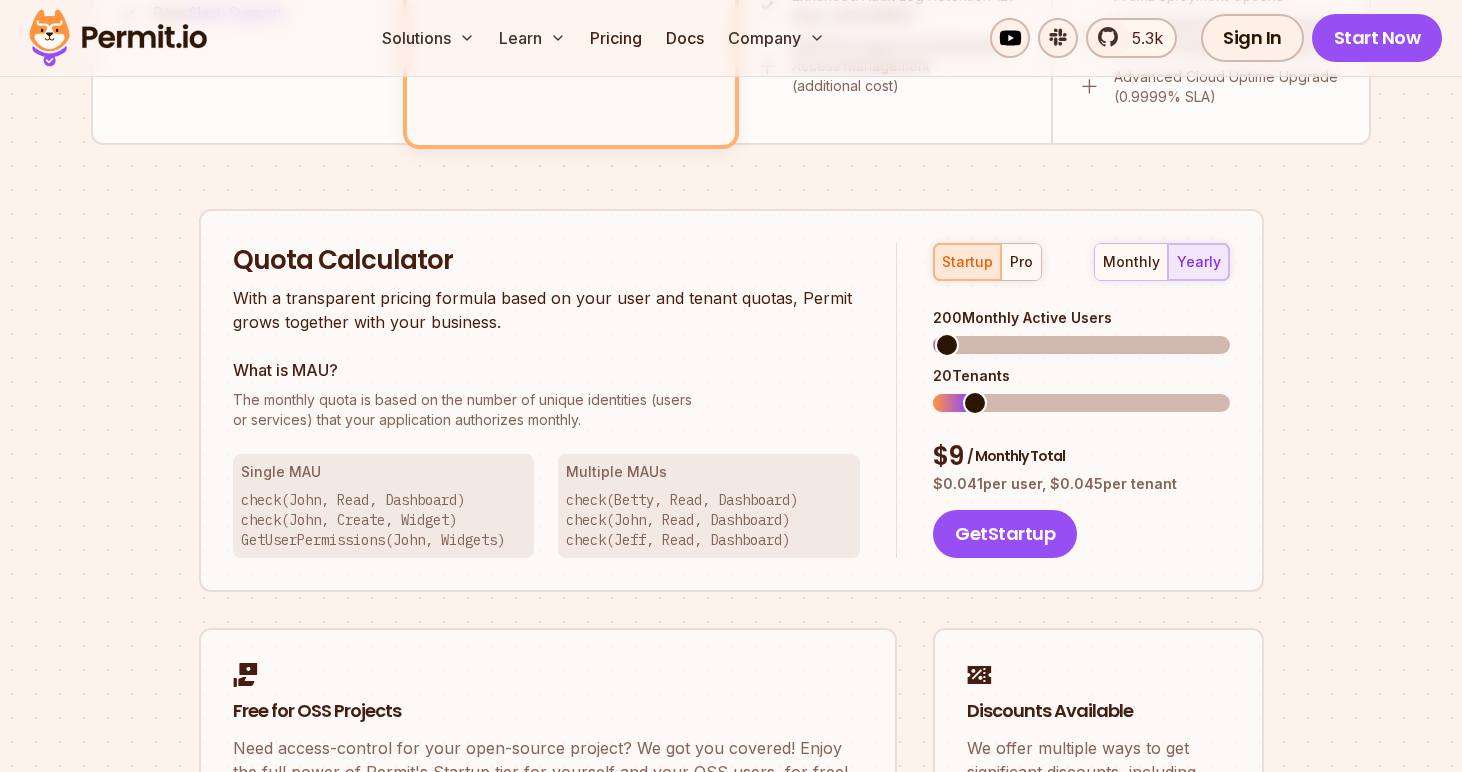 click on "200 Monthly Active Users 20 Tenants" at bounding box center (1081, 360) 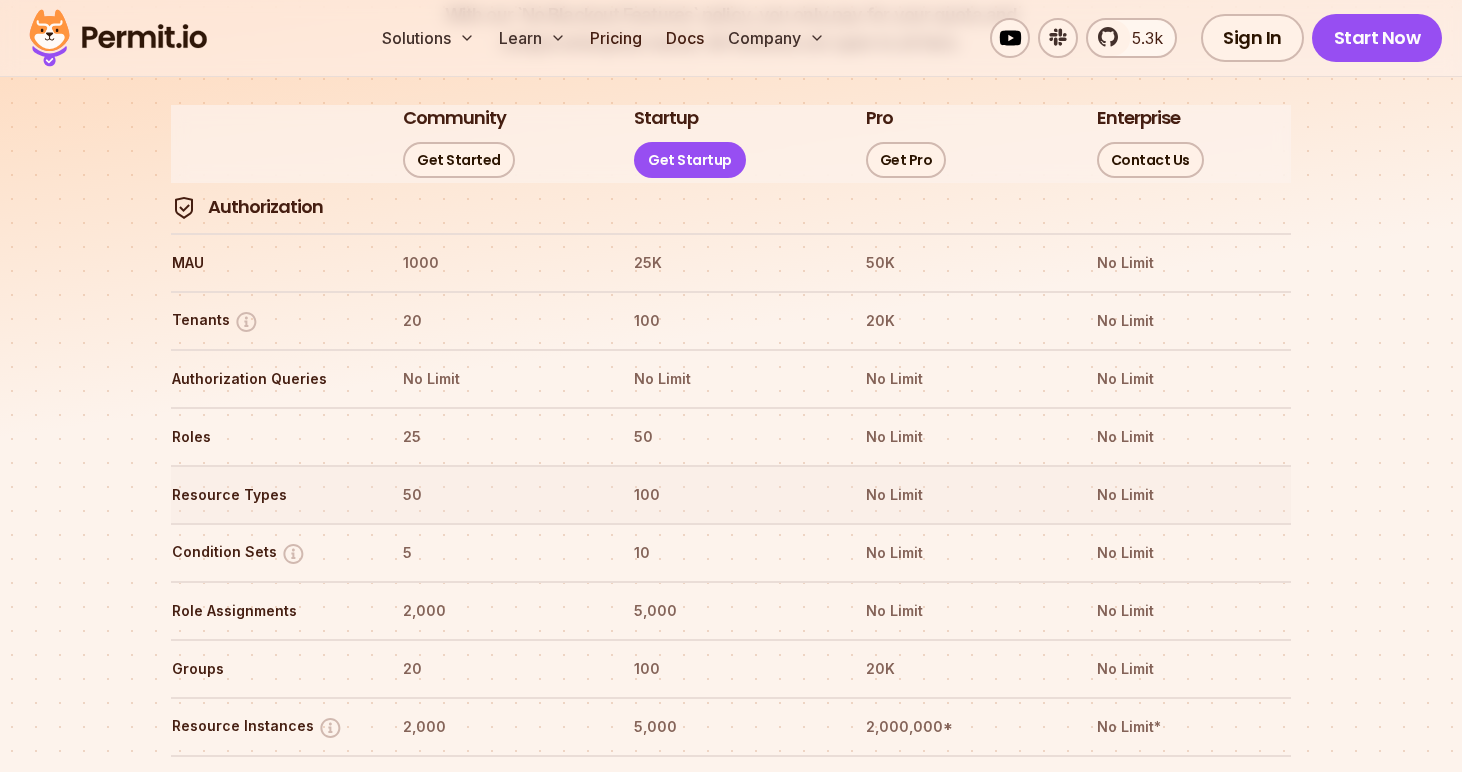 click on "Authorization MAU 1000 25K 50K No Limit   Tenants 20 100 20K No Limit Authorization Queries No Limit No Limit No Limit No Limit Roles 25 50 No Limit No Limit Resource Types 50 100 No Limit No Limit   Condition Sets 5 10 No Limit No Limit Role Assignments 2,000 5,000 No Limit No Limit Groups 20 100 20K No Limit   Resource Instances 2,000 5,000 2,000,000* No Limit* Features Permit Elements ↑ Authorization Models RBAC, ReBAC, ABAC, PBAC RBAC, ReBAC, ABAC, PBAC RBAC, ReBAC, ABAC, PBAC RBAC, ReBAC, ABAC, PBAC Policy Editor UI Modeling Methods UI, API, SDK, IaC UI, API, SDK, IaC UI, API, SDK, IaC UI, API, SDK, IaC Cloud Console Backoffice Dashboard Early Access Program (EAP)   Environments 3 5 50 (extensible) No Limit   Projects No Limit No Limit No Limit No Limit Developer Tools Git Policy Storage Sync Policies to Your Own Git Fully API Driven Languge SDKs CI/CD Ready ↑ Authorization Query Types Check, BulkCheck, Data filtering, Reverse Indecies Check, BulkCheck, Data filtering, Reverse Indecies Integrations" at bounding box center (731, 2670) 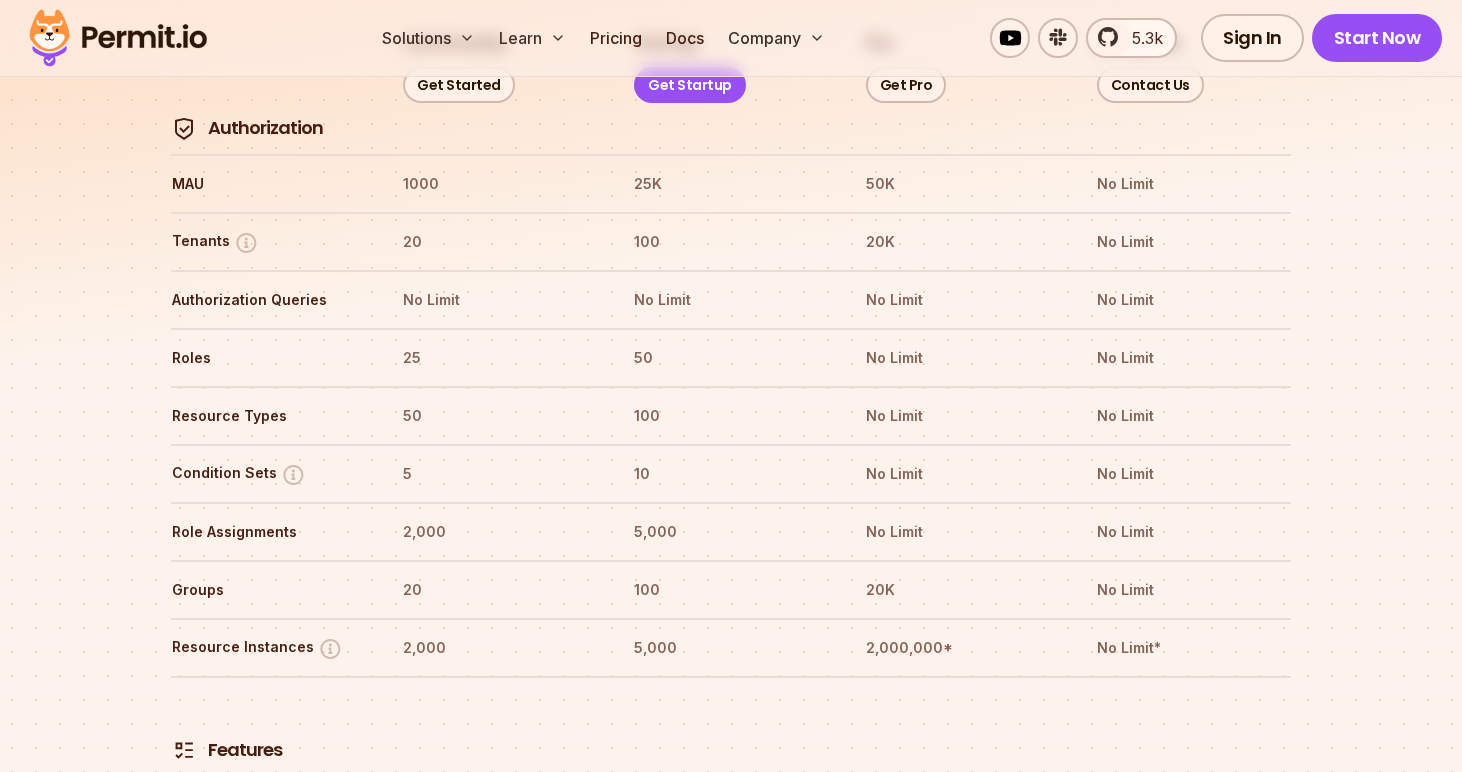 scroll, scrollTop: 2313, scrollLeft: 0, axis: vertical 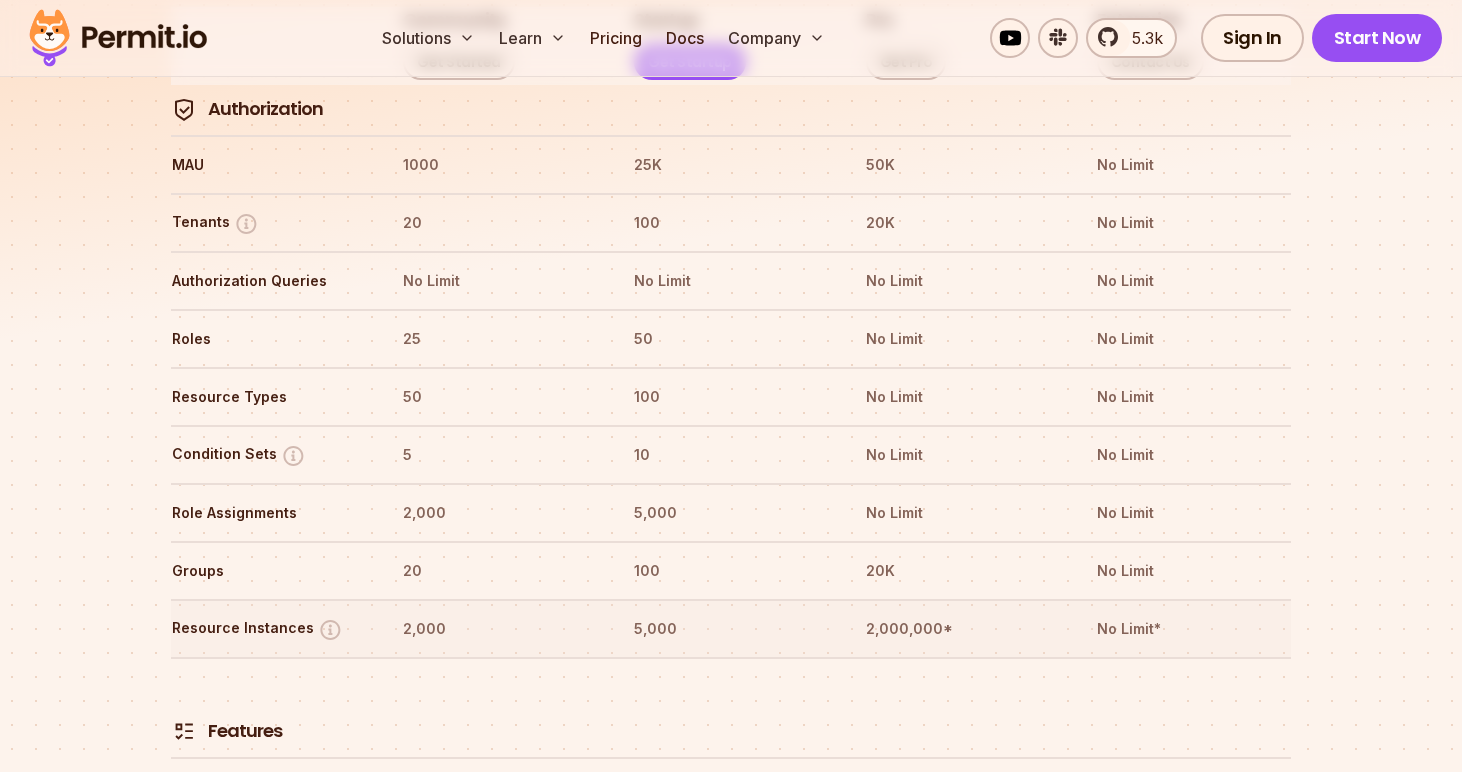 click at bounding box center [330, 629] 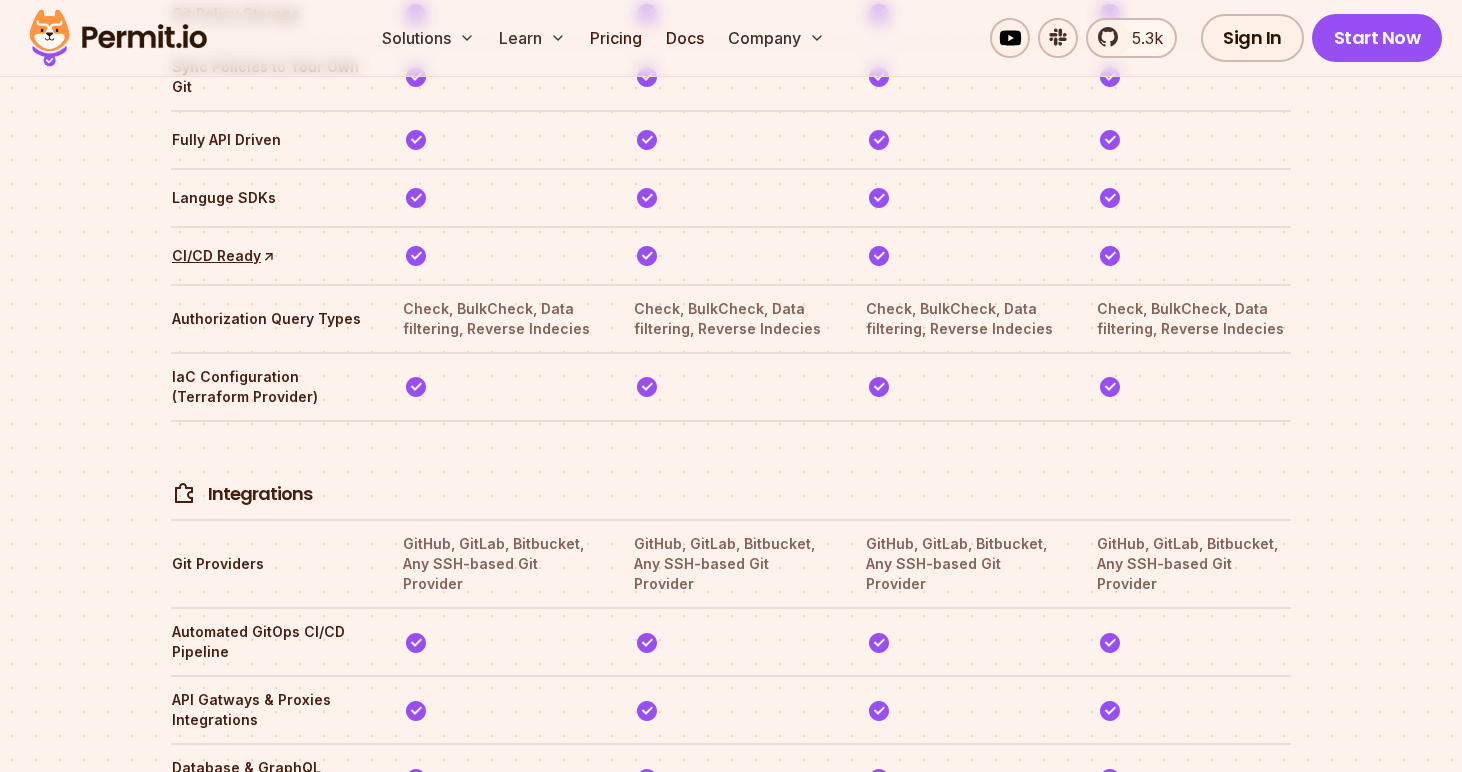 scroll, scrollTop: 3823, scrollLeft: 0, axis: vertical 